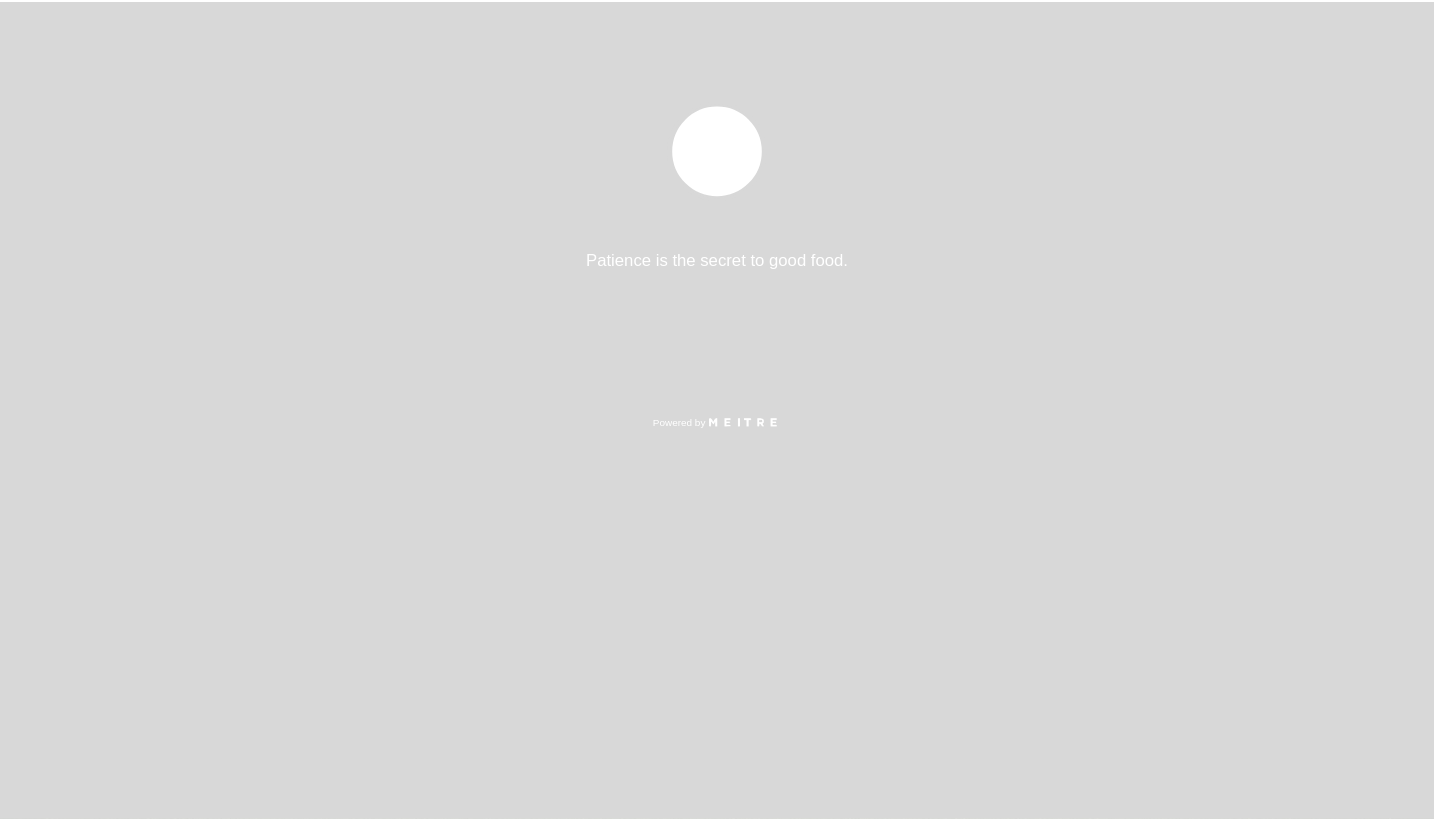 scroll, scrollTop: 0, scrollLeft: 0, axis: both 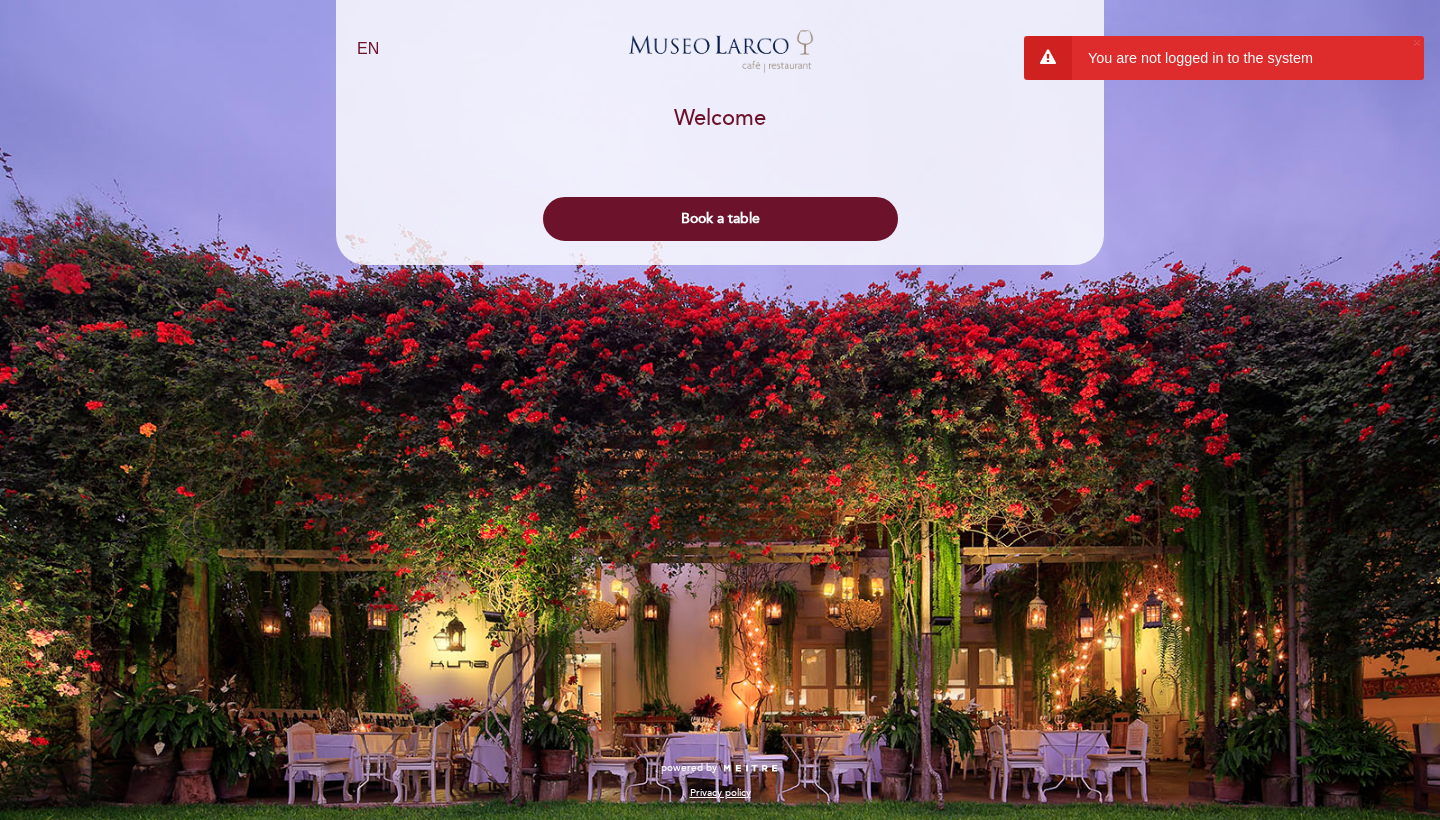 click on "× 3 You are not logged in to the system" at bounding box center [1224, 58] 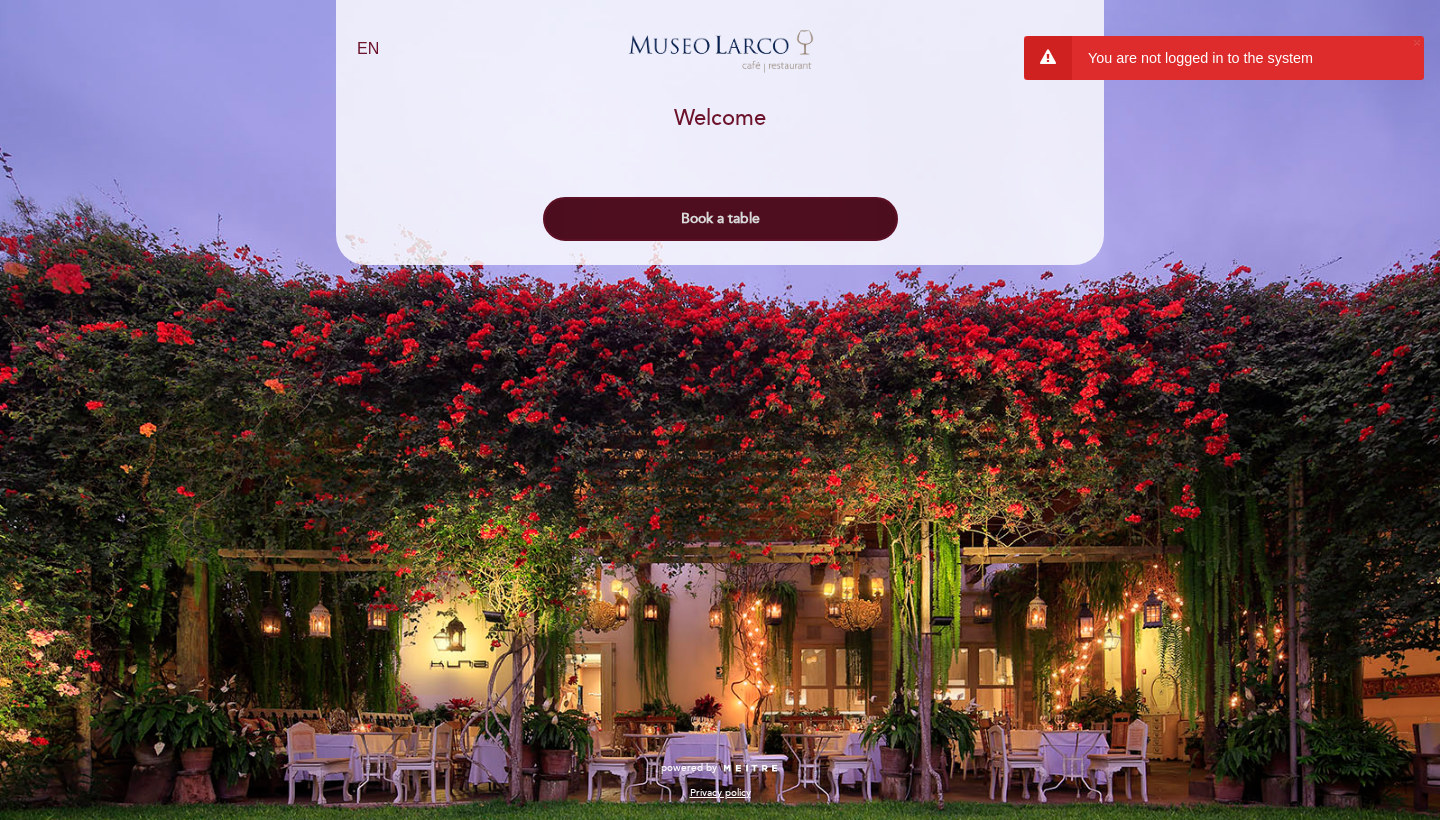 click on "Book a table" at bounding box center [720, 219] 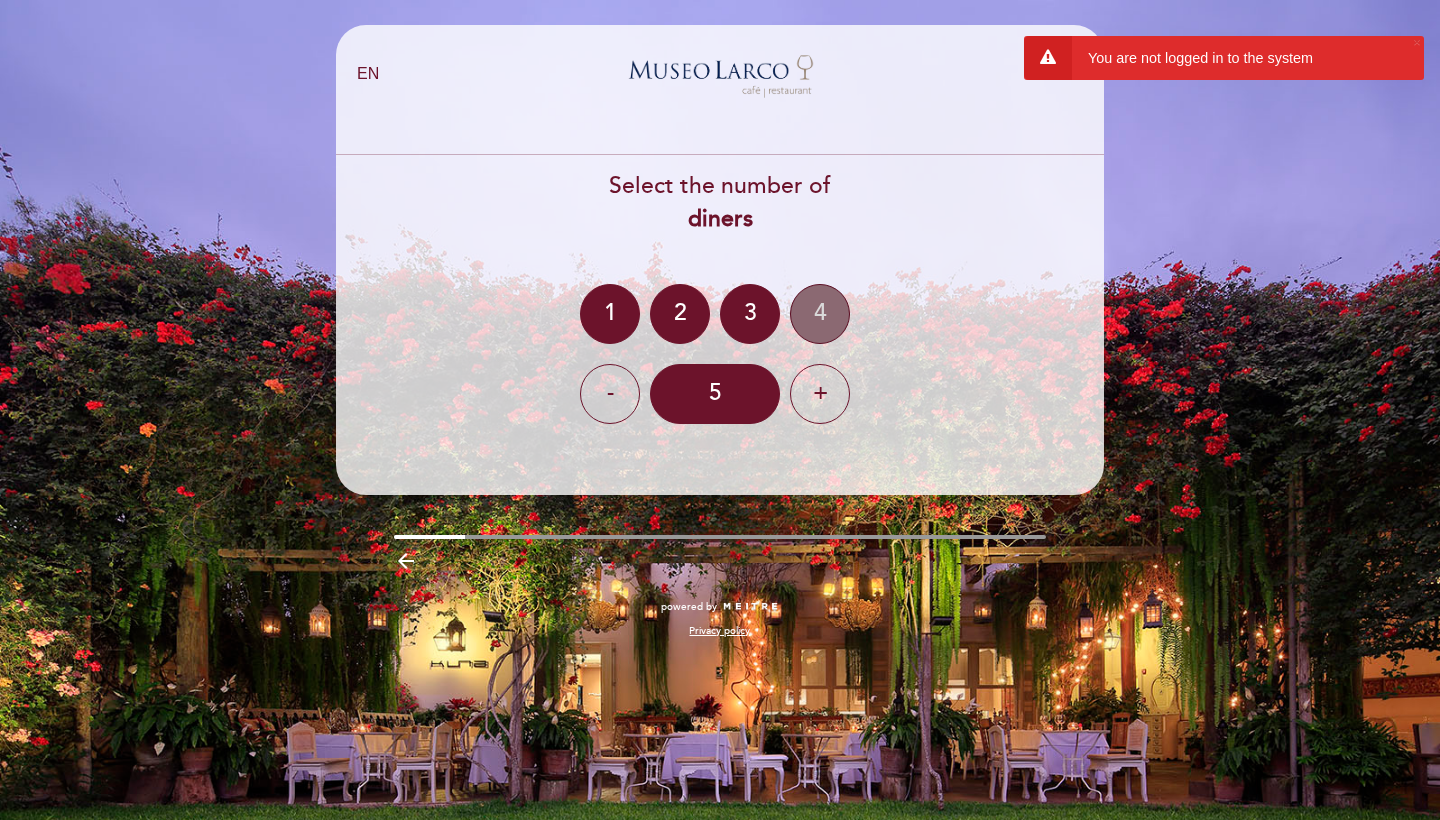 click on "4" at bounding box center [820, 314] 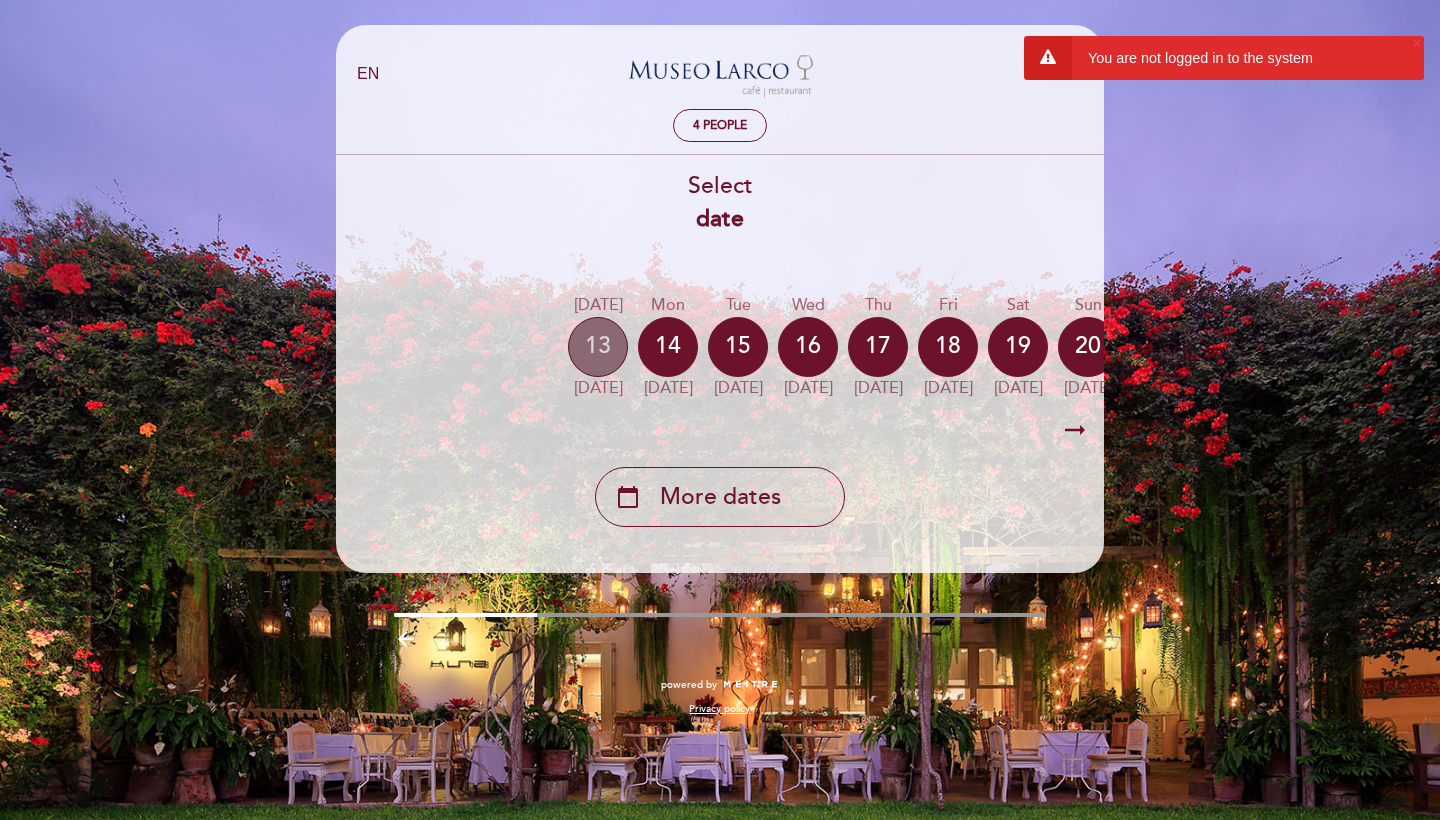 click on "13" at bounding box center (598, 347) 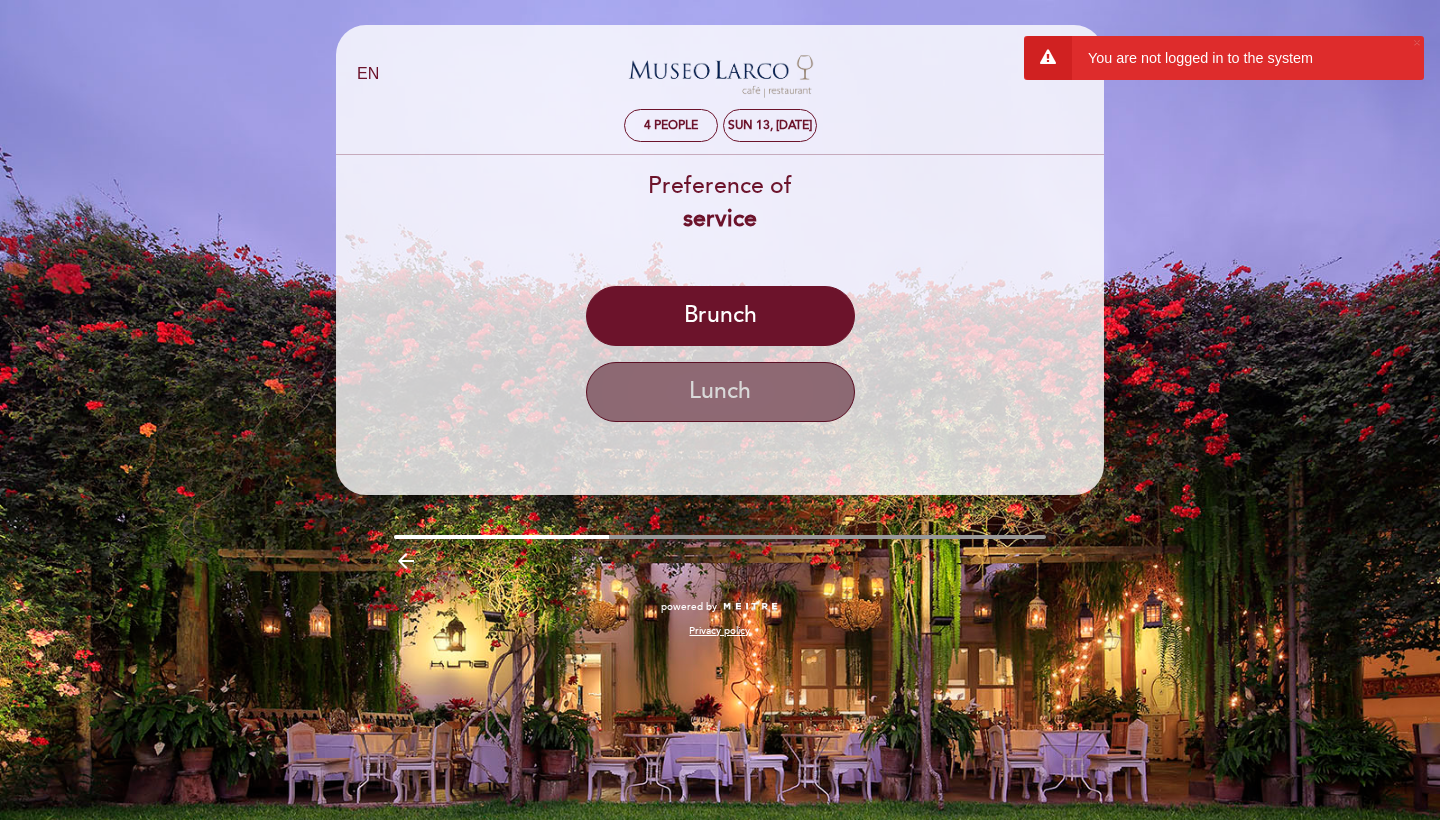 click on "Lunch" at bounding box center (720, 392) 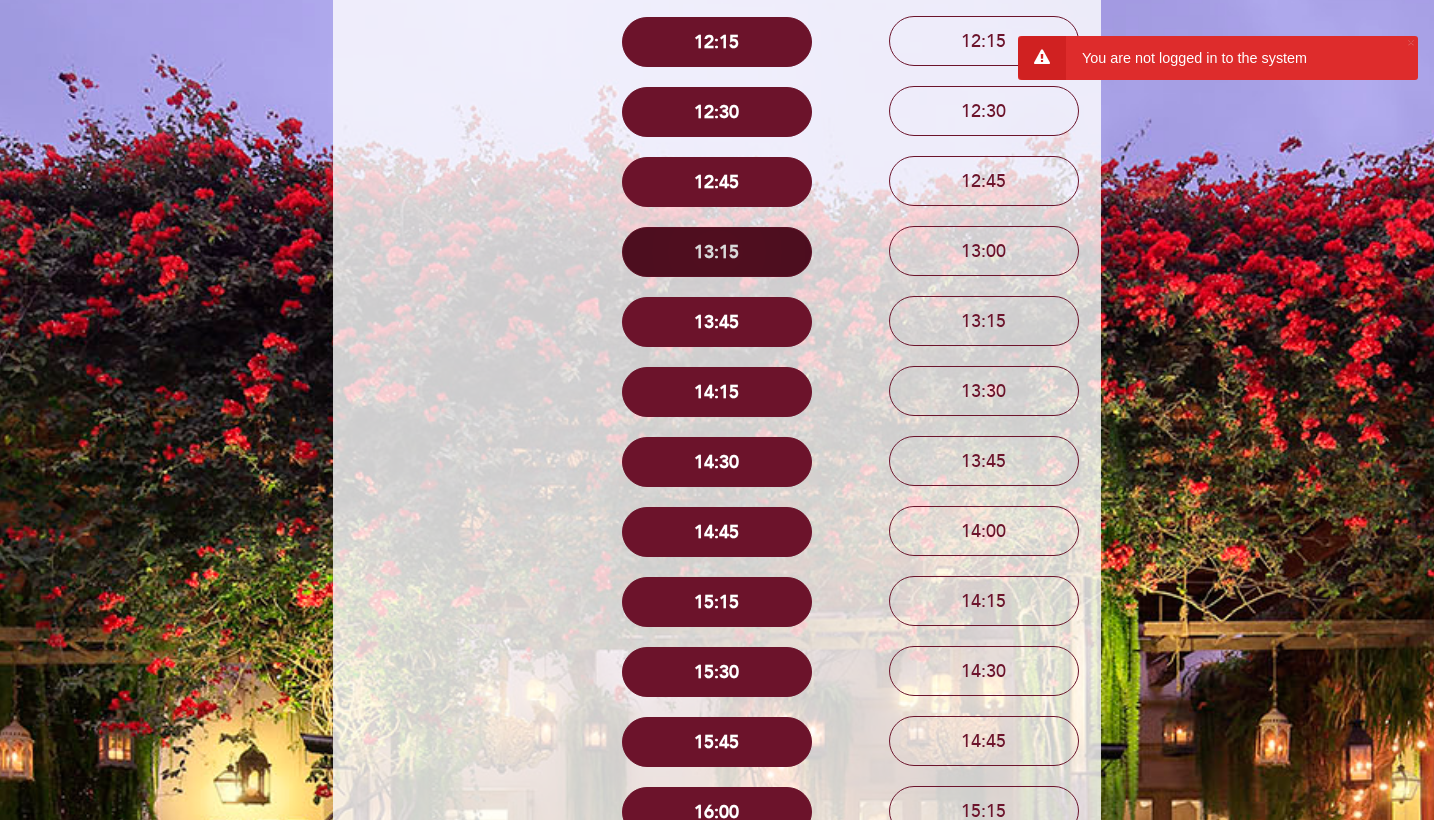 scroll, scrollTop: 369, scrollLeft: 0, axis: vertical 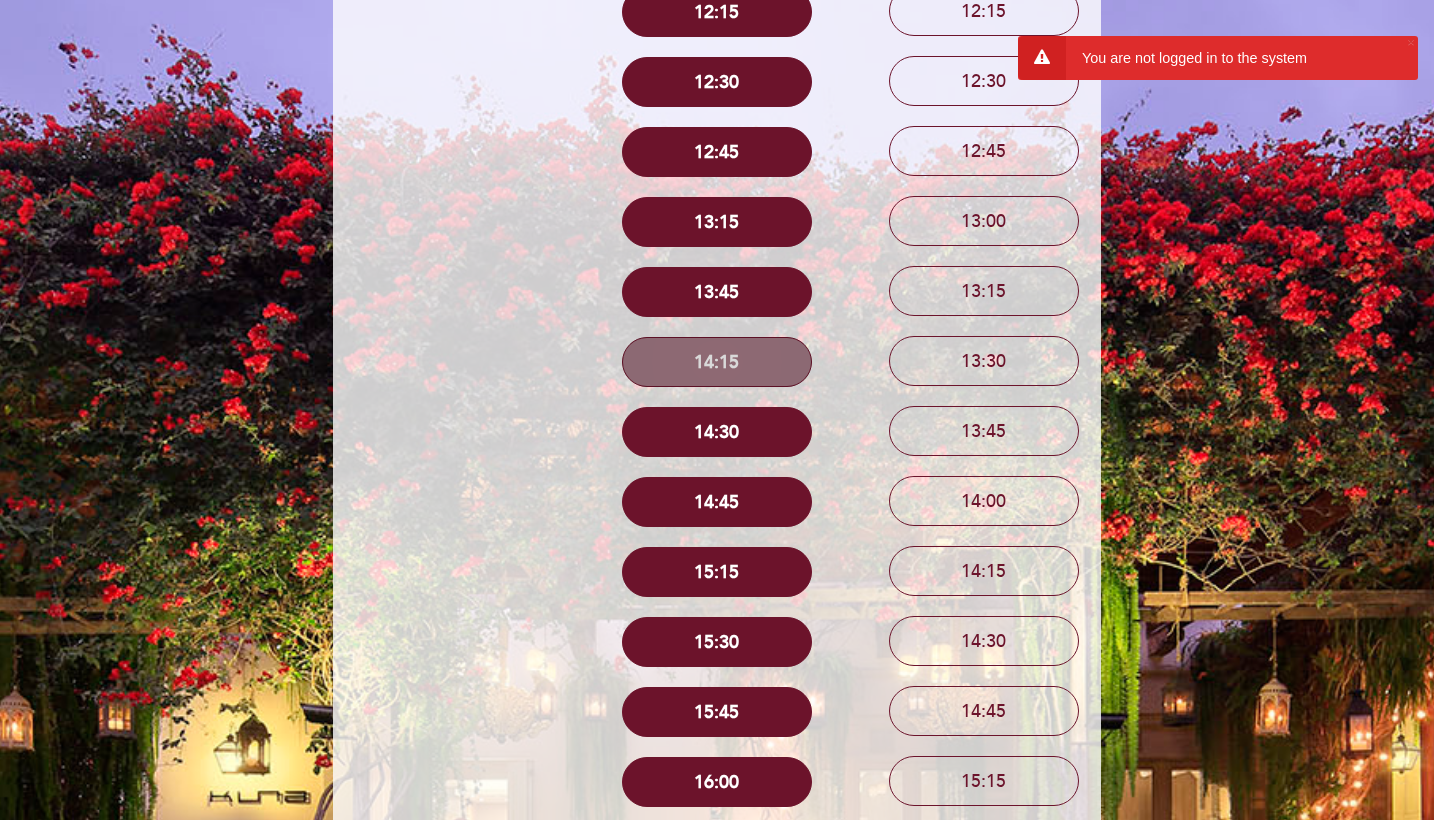 click on "14:15" at bounding box center [717, 362] 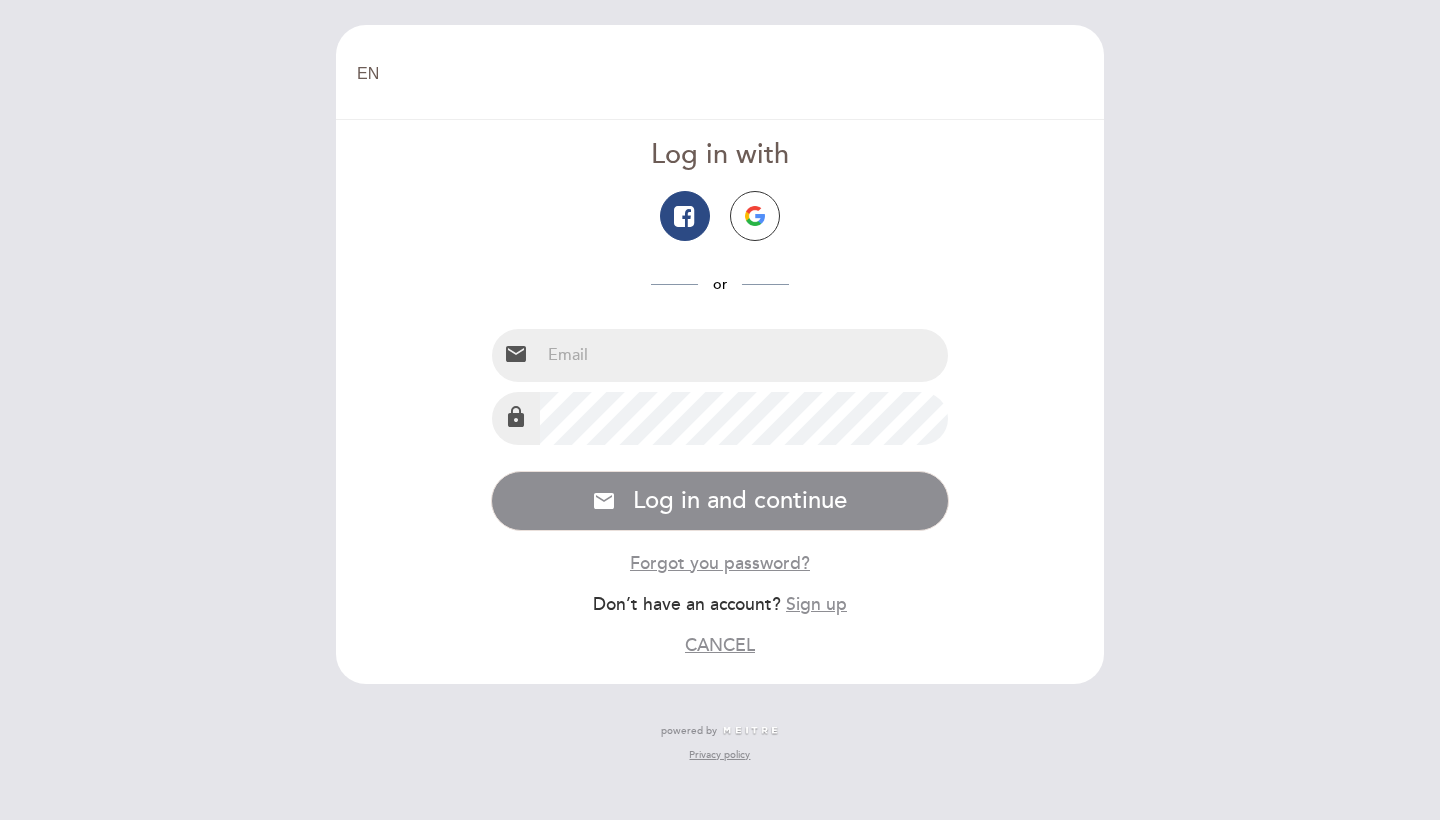 scroll, scrollTop: 0, scrollLeft: 0, axis: both 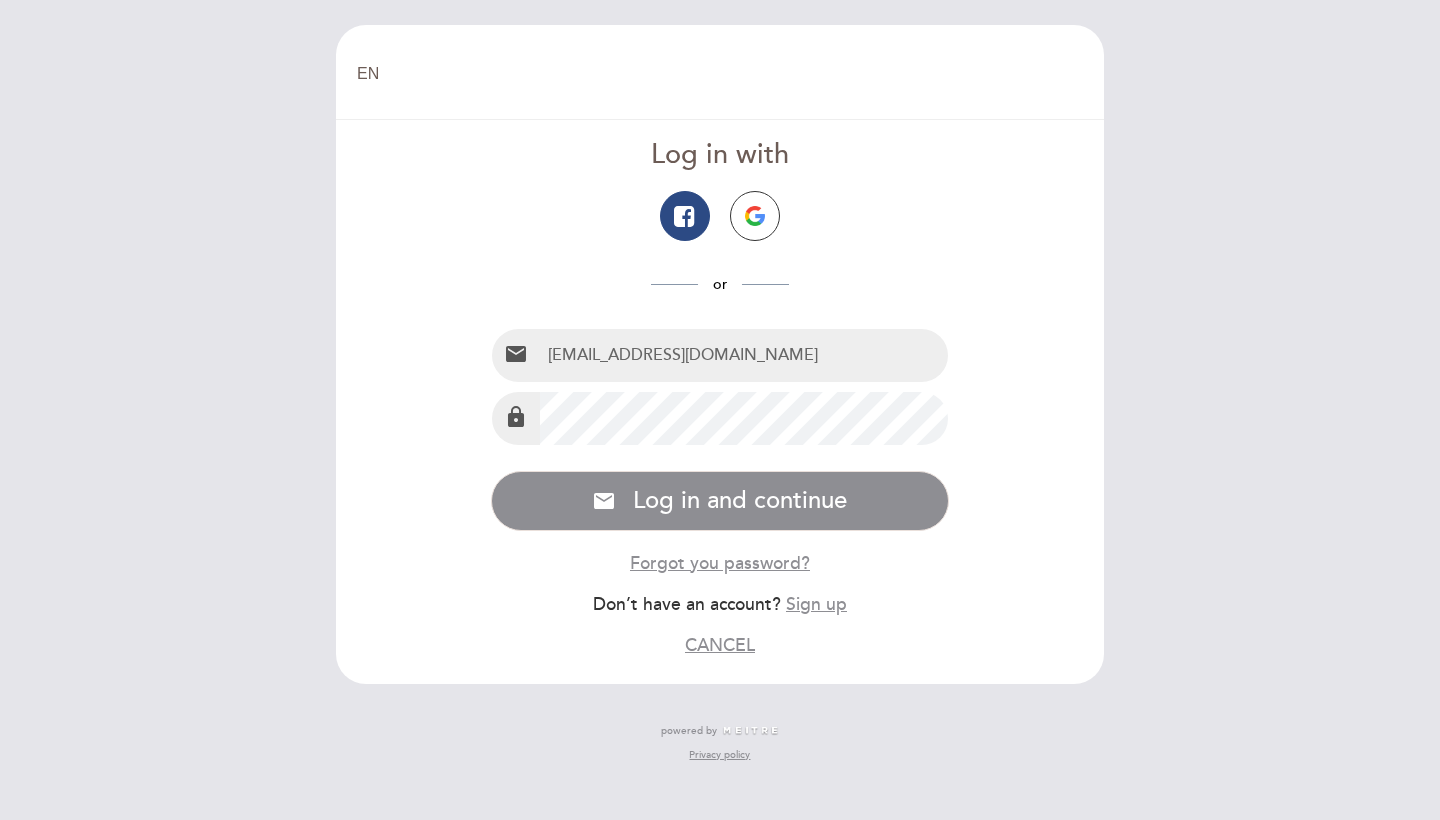 type on "[EMAIL_ADDRESS][DOMAIN_NAME]" 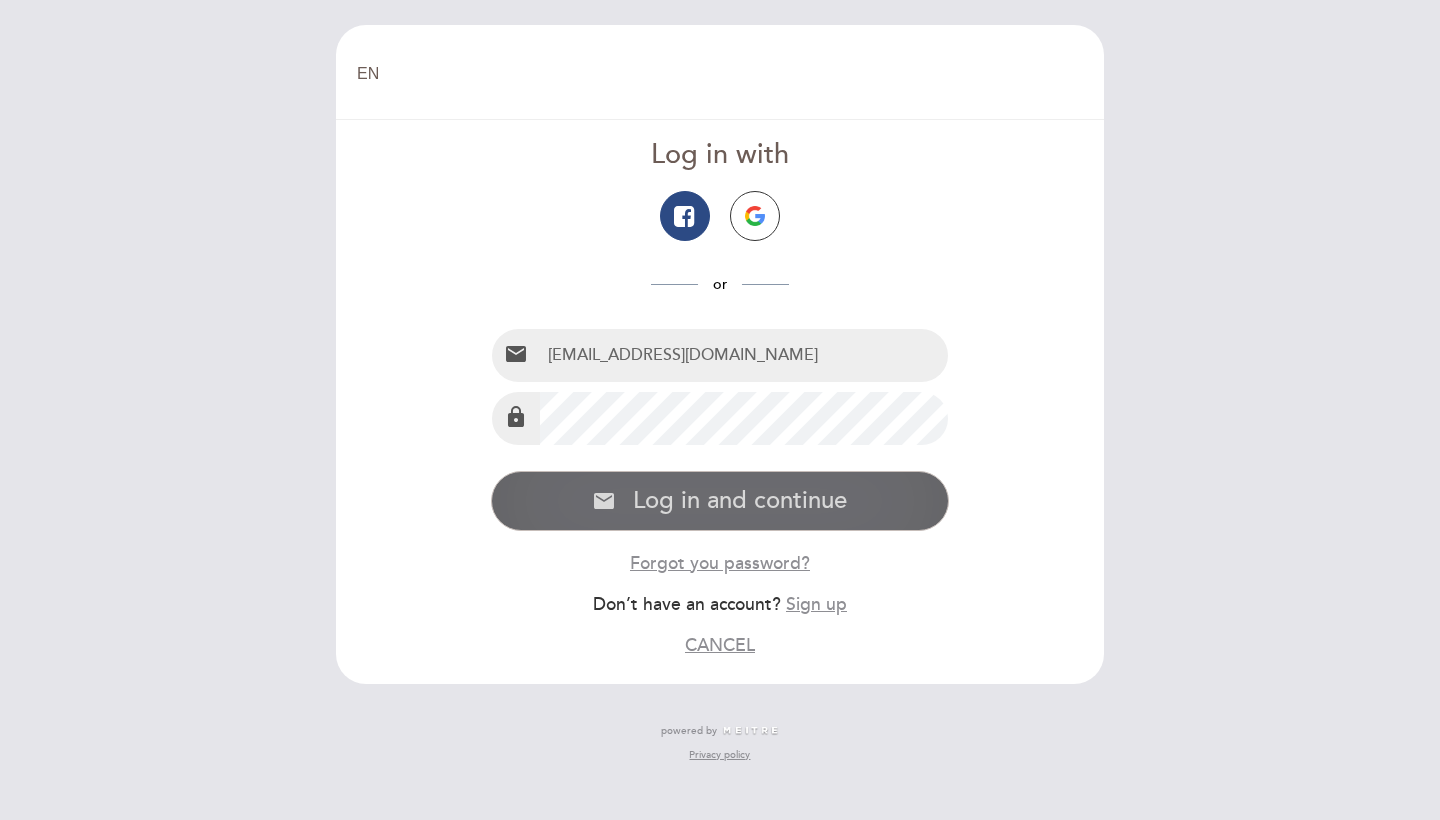 click on "Log in and continue" at bounding box center [740, 500] 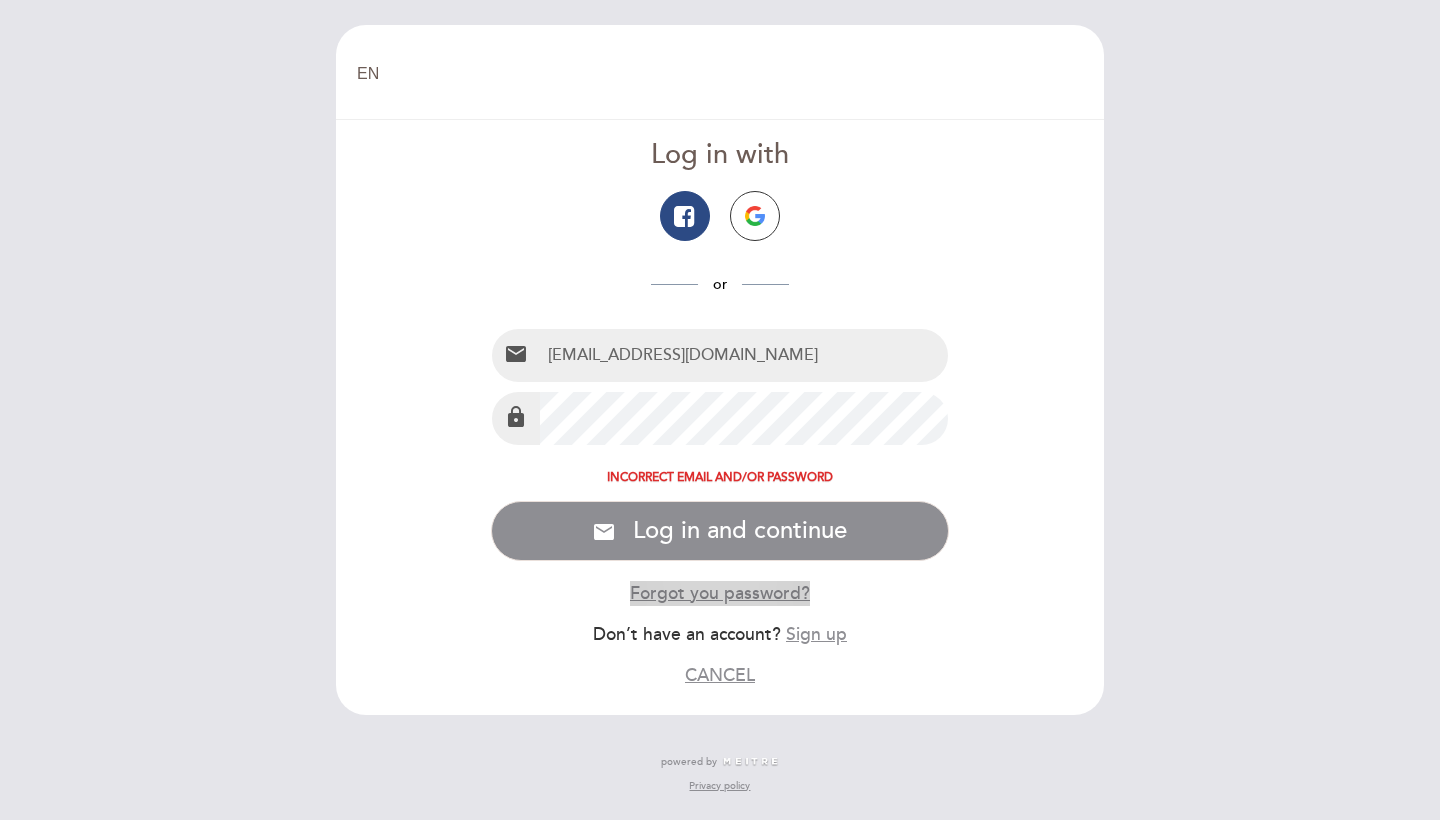 click on "Forgot you password?" at bounding box center [720, 593] 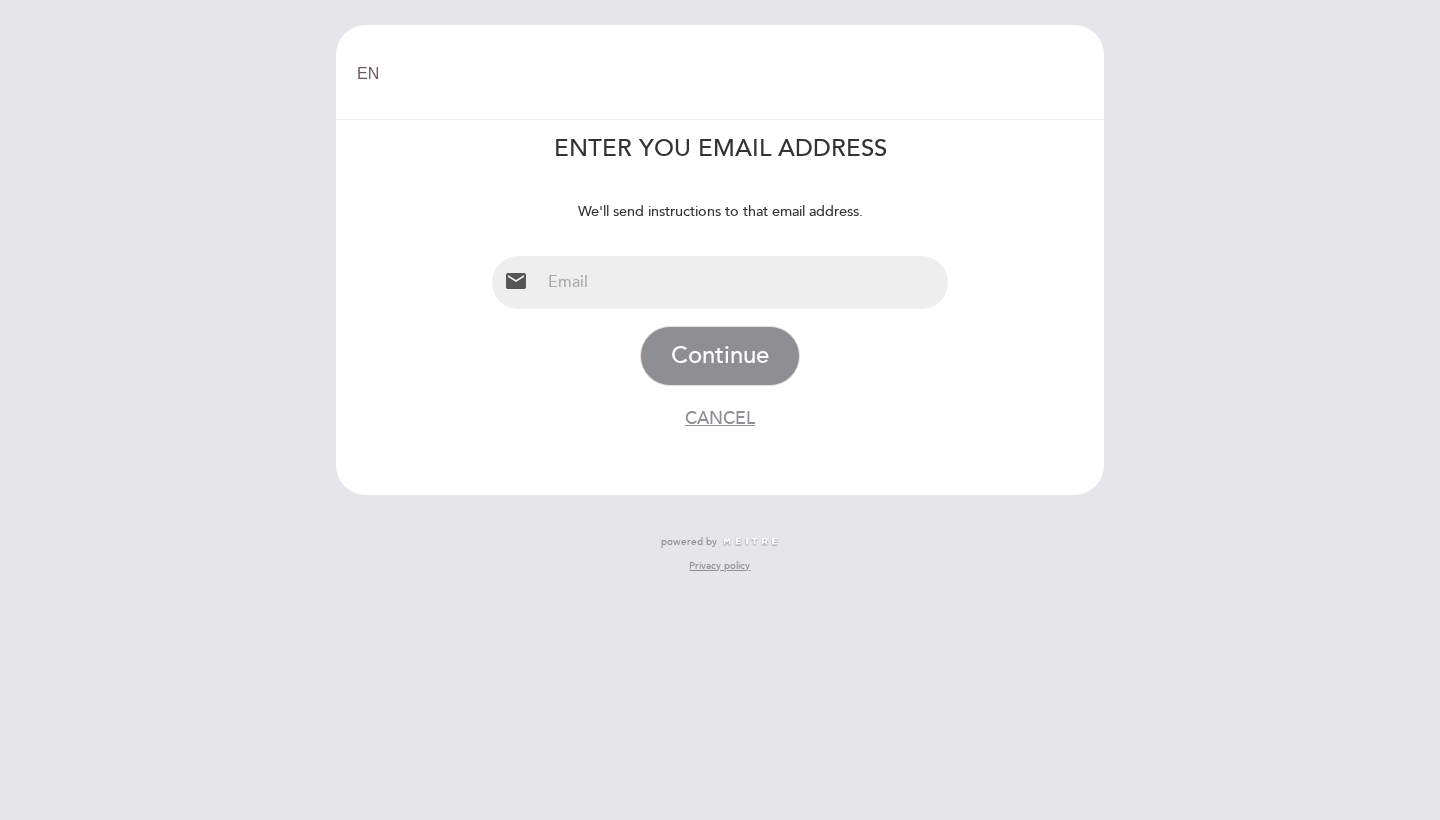 click at bounding box center (744, 282) 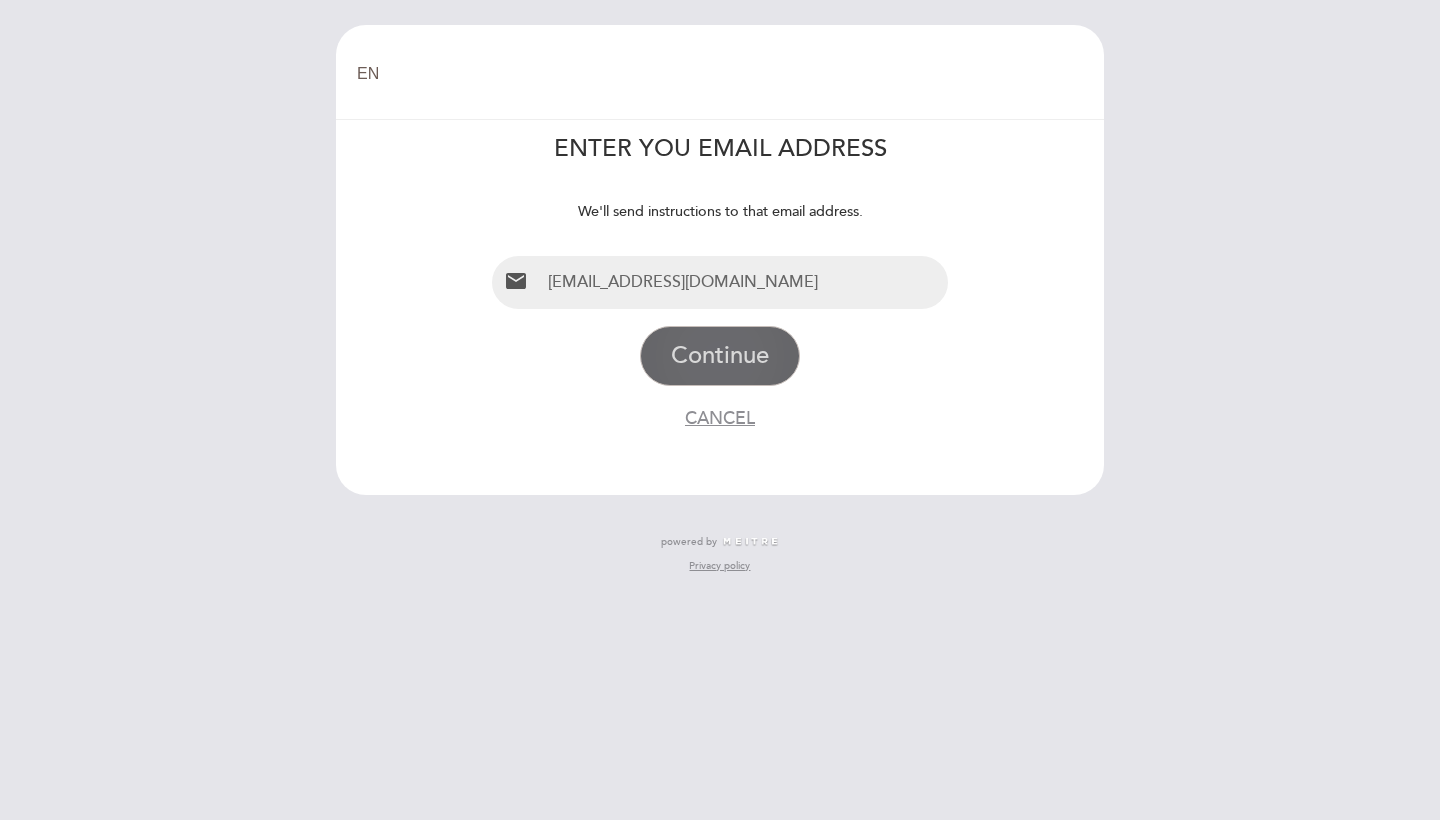 type on "m5620951177@gmail.com" 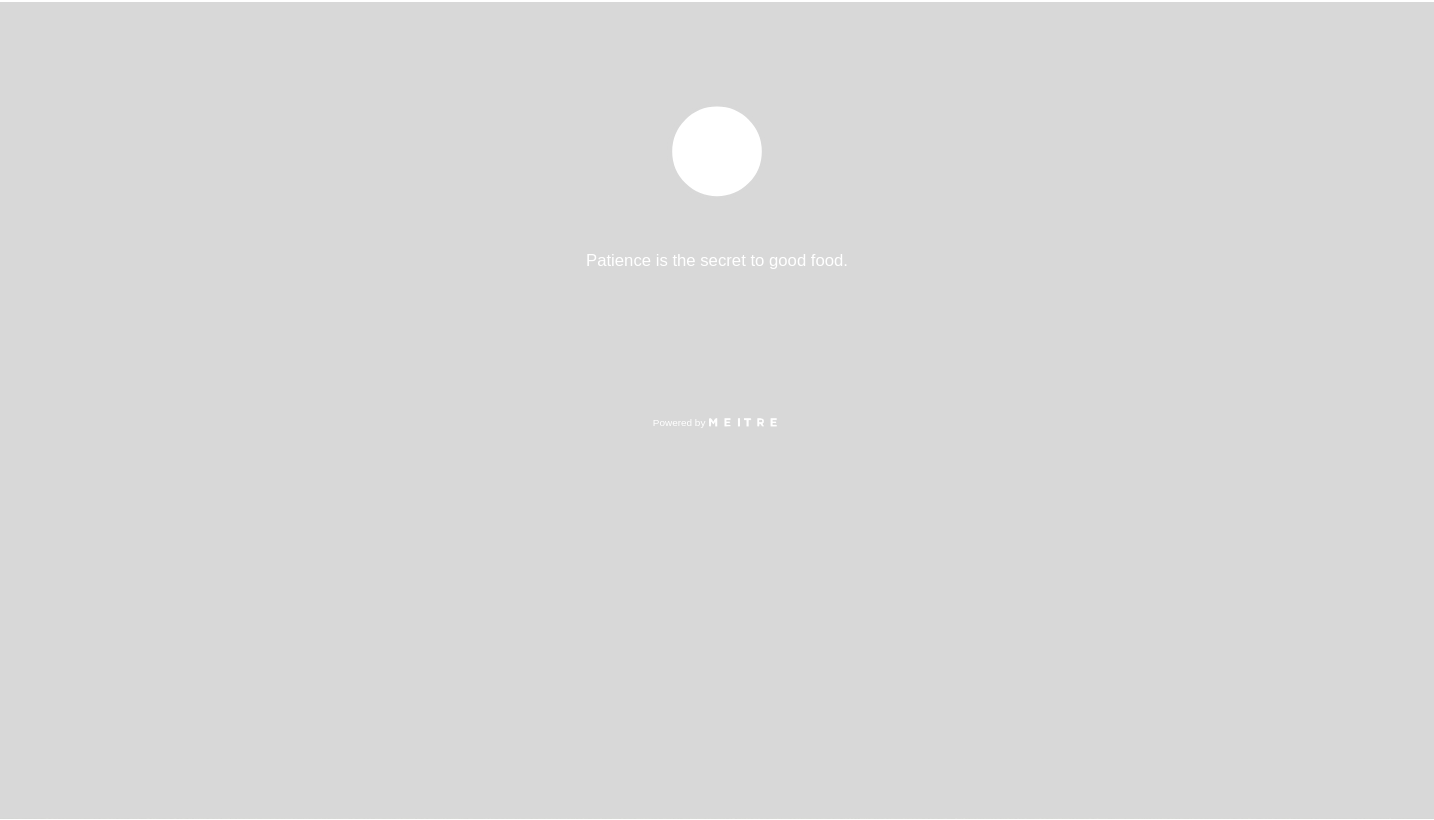 scroll, scrollTop: 0, scrollLeft: 0, axis: both 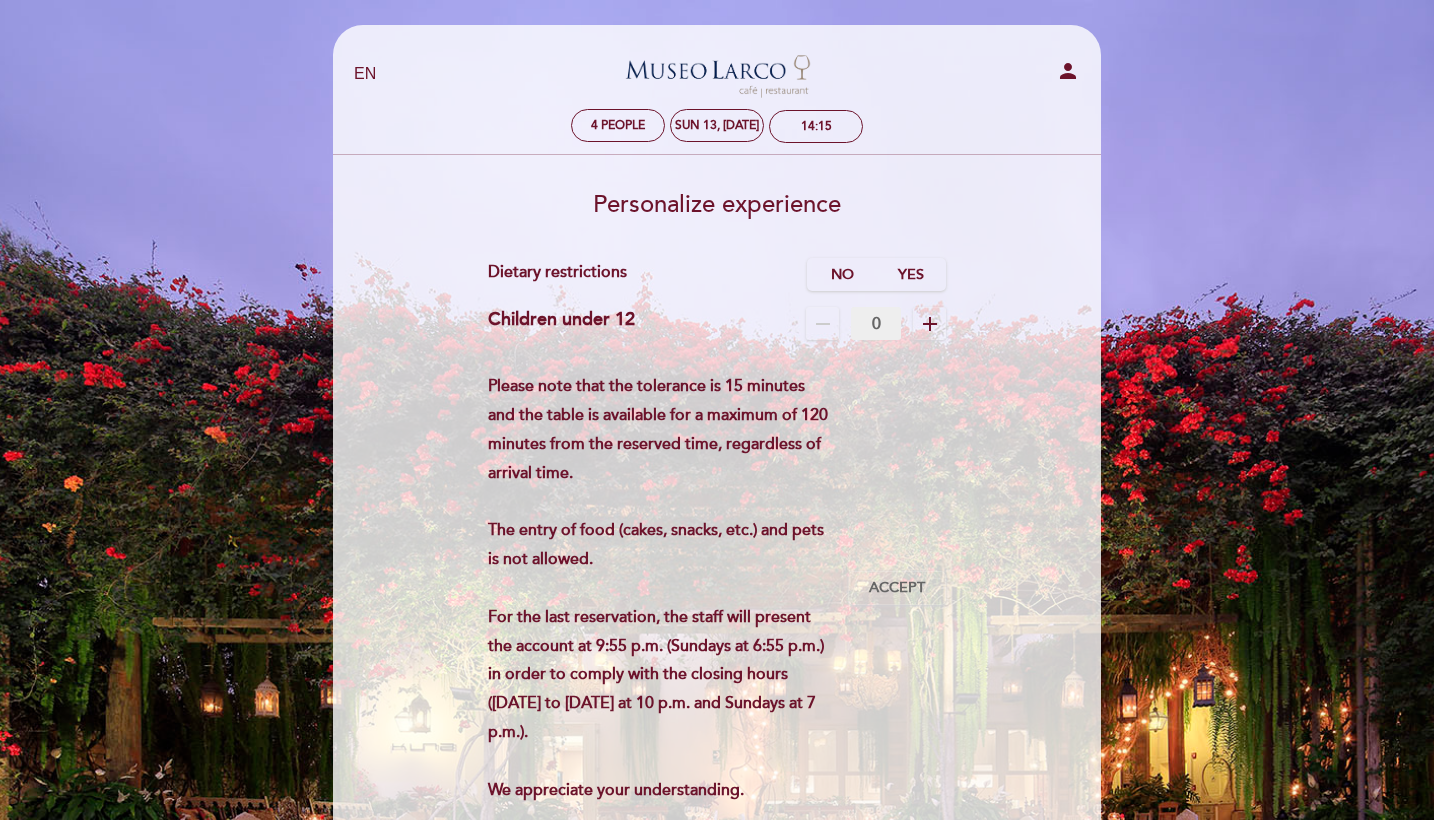 click on "add" at bounding box center (930, 324) 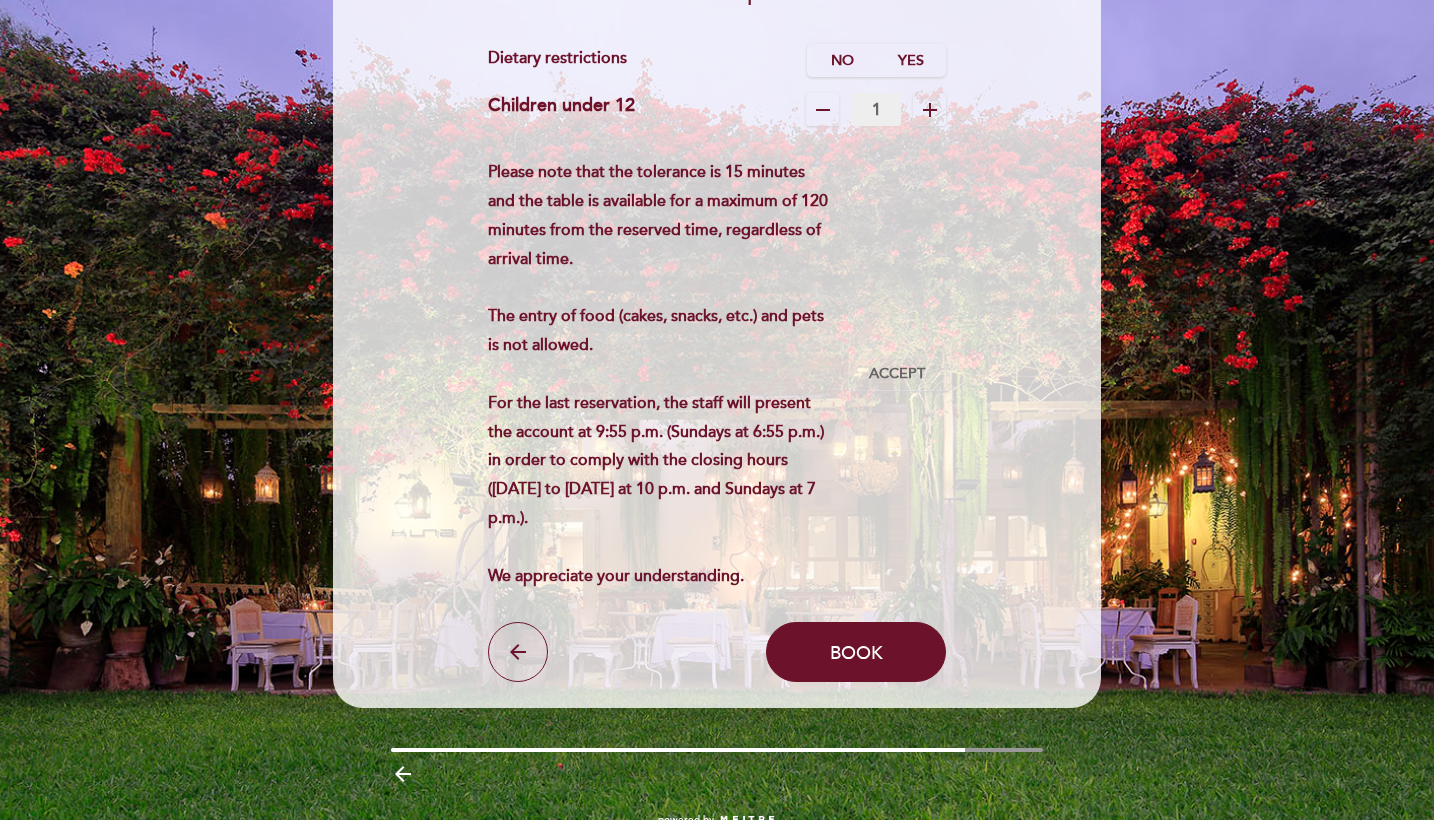 scroll, scrollTop: 257, scrollLeft: 0, axis: vertical 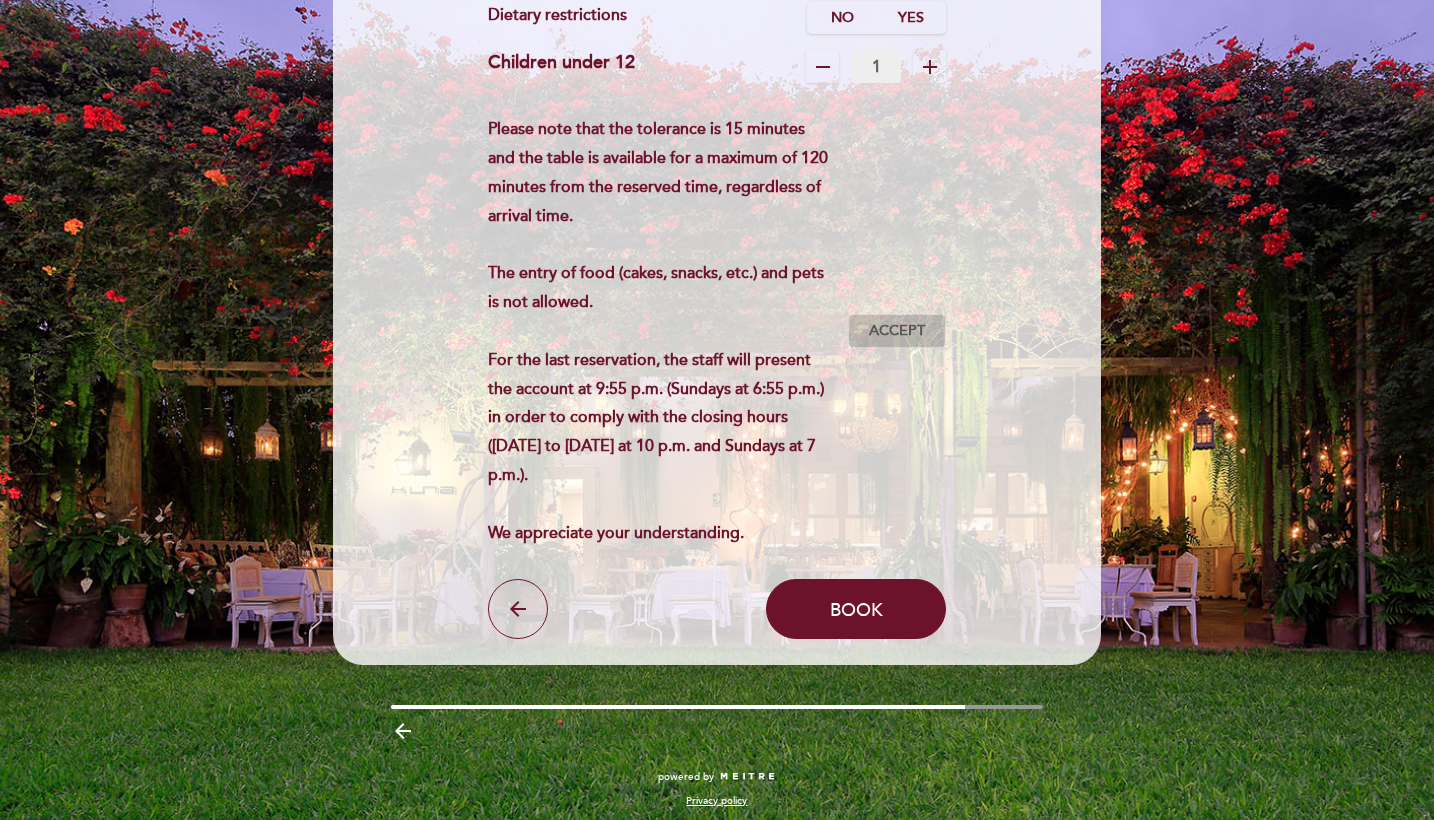 click on "Accept" at bounding box center [897, 331] 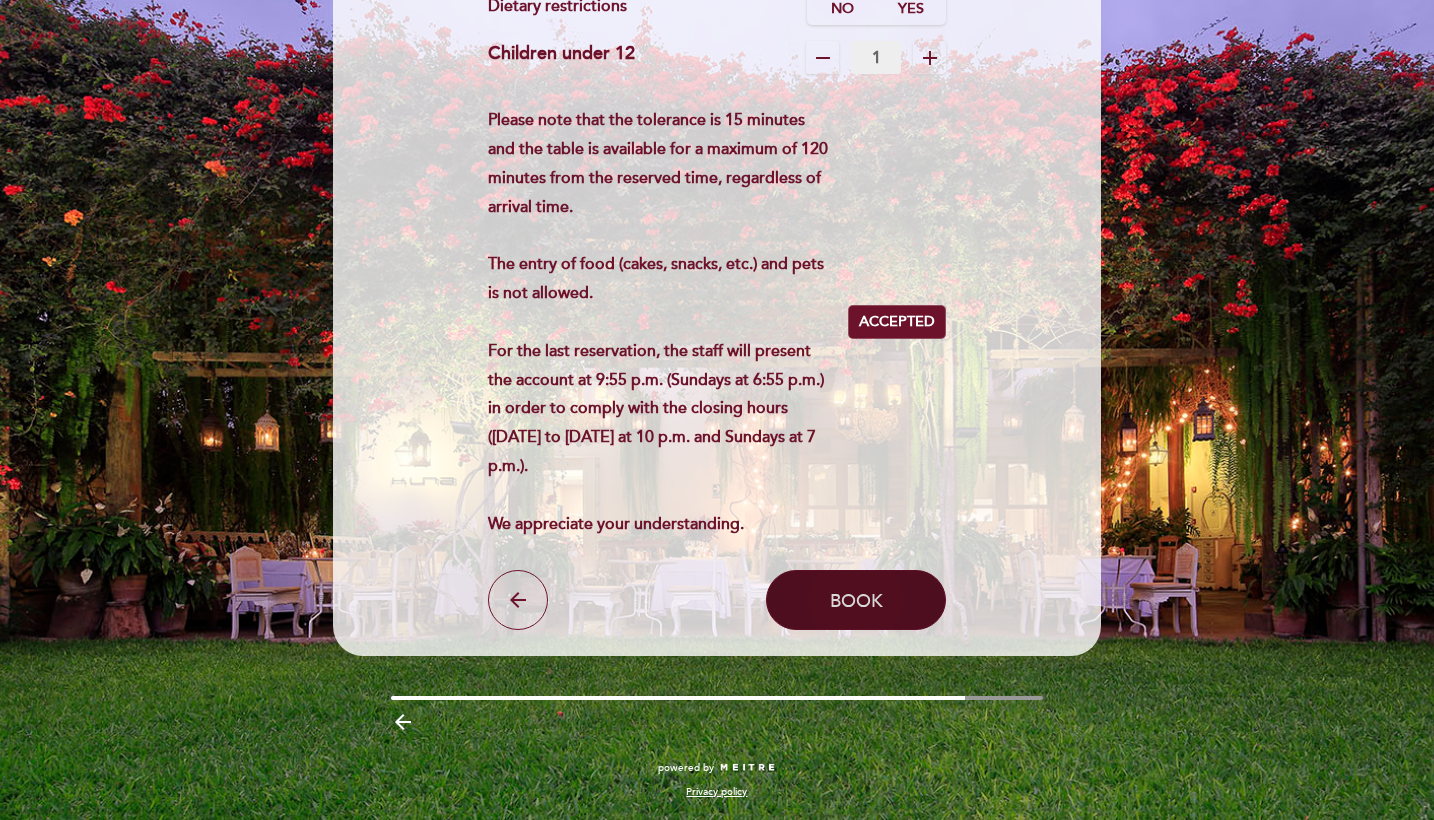 scroll, scrollTop: 280, scrollLeft: 0, axis: vertical 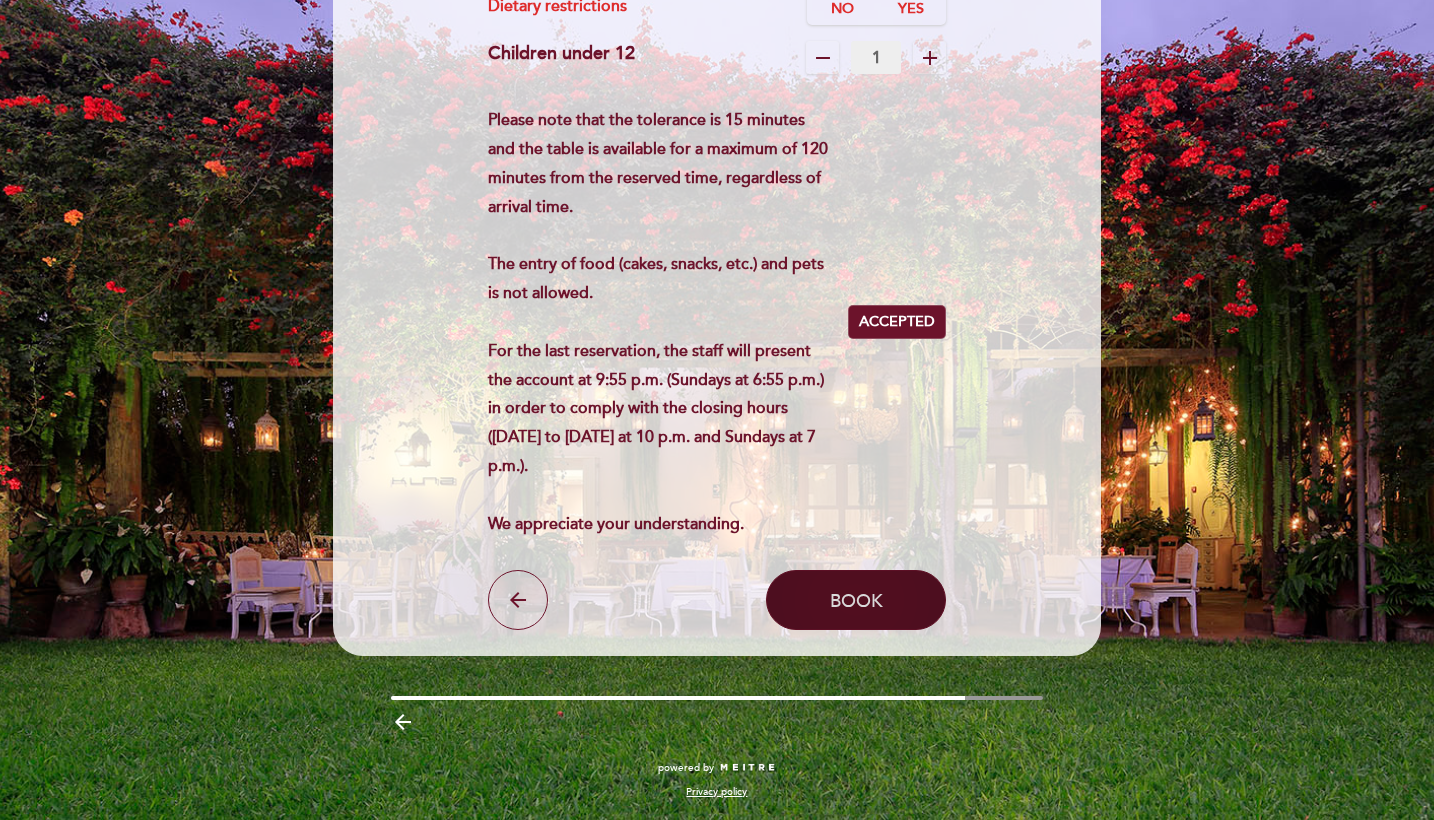 click on "Book" at bounding box center (856, 601) 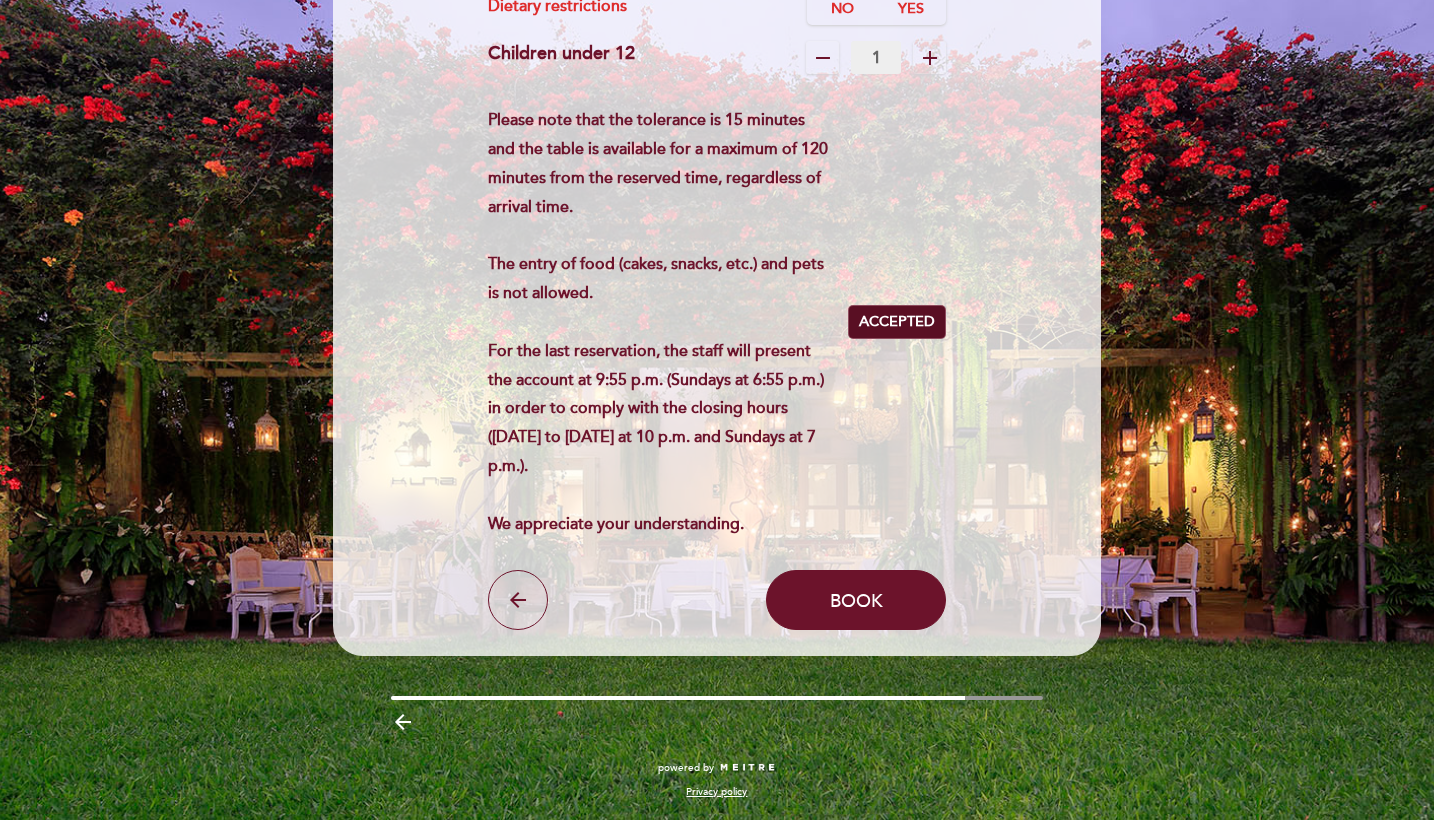 click on "Accepted" at bounding box center (897, 322) 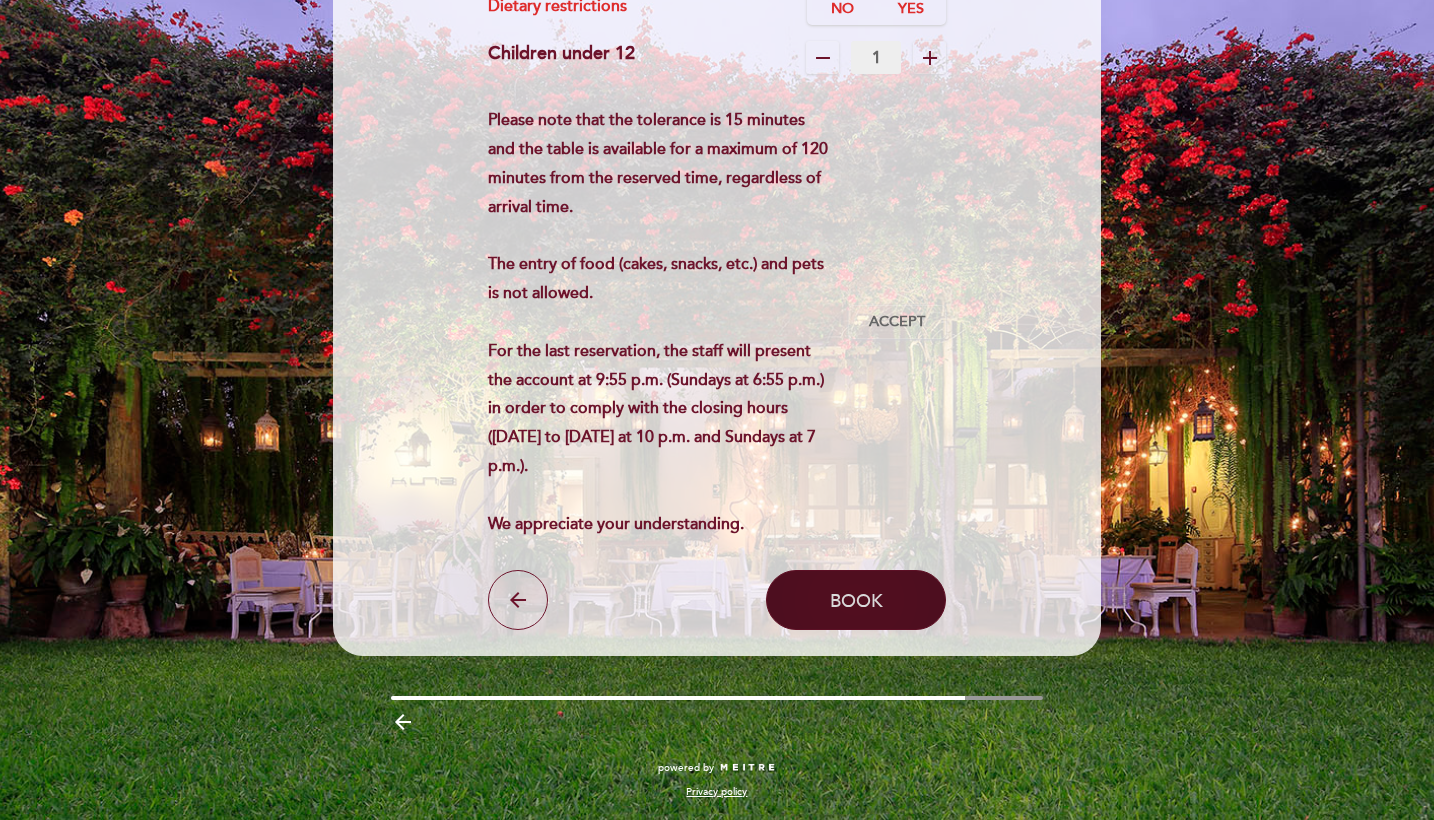 click on "Book" at bounding box center (856, 601) 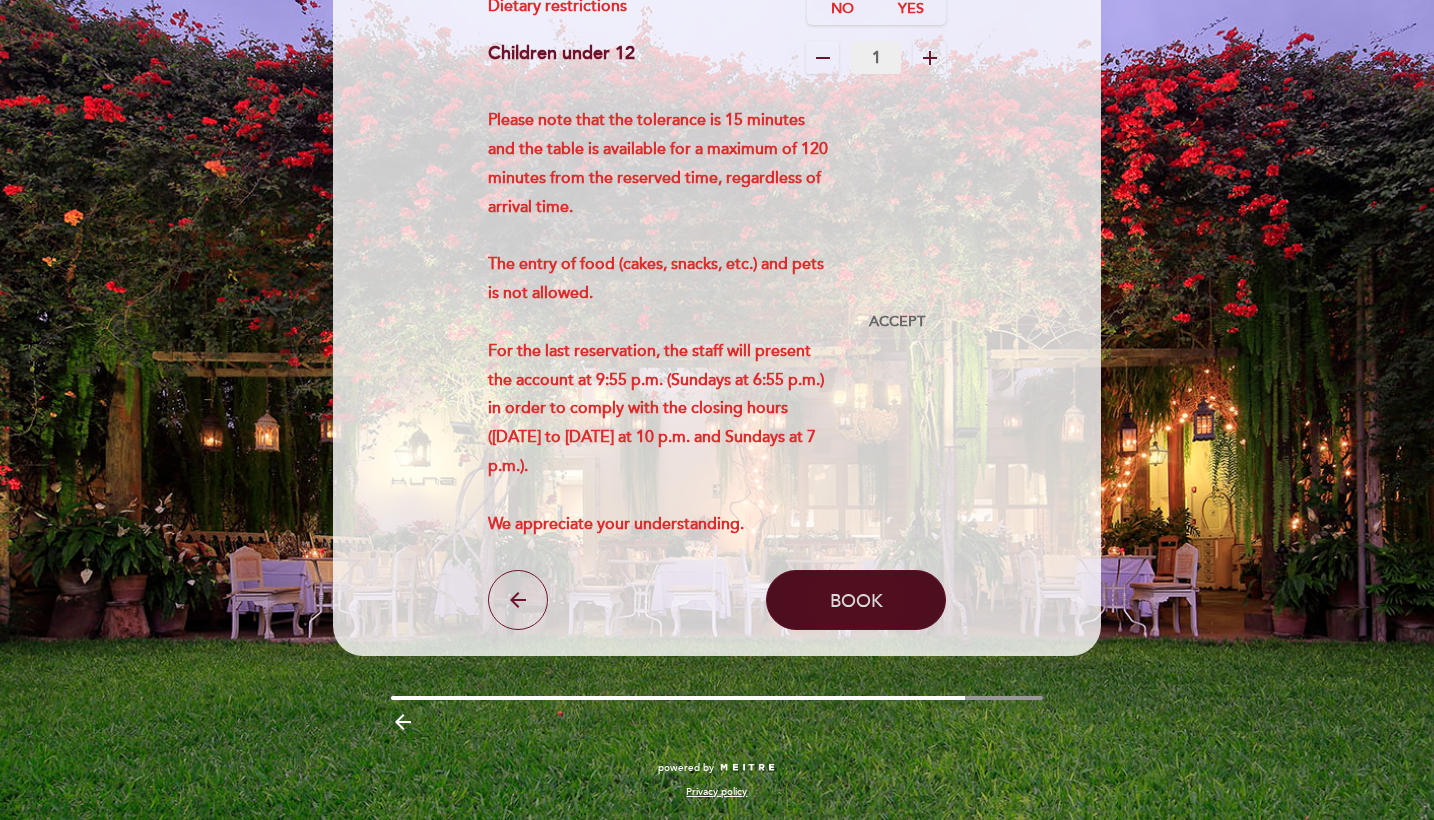 click on "Book" at bounding box center [856, 600] 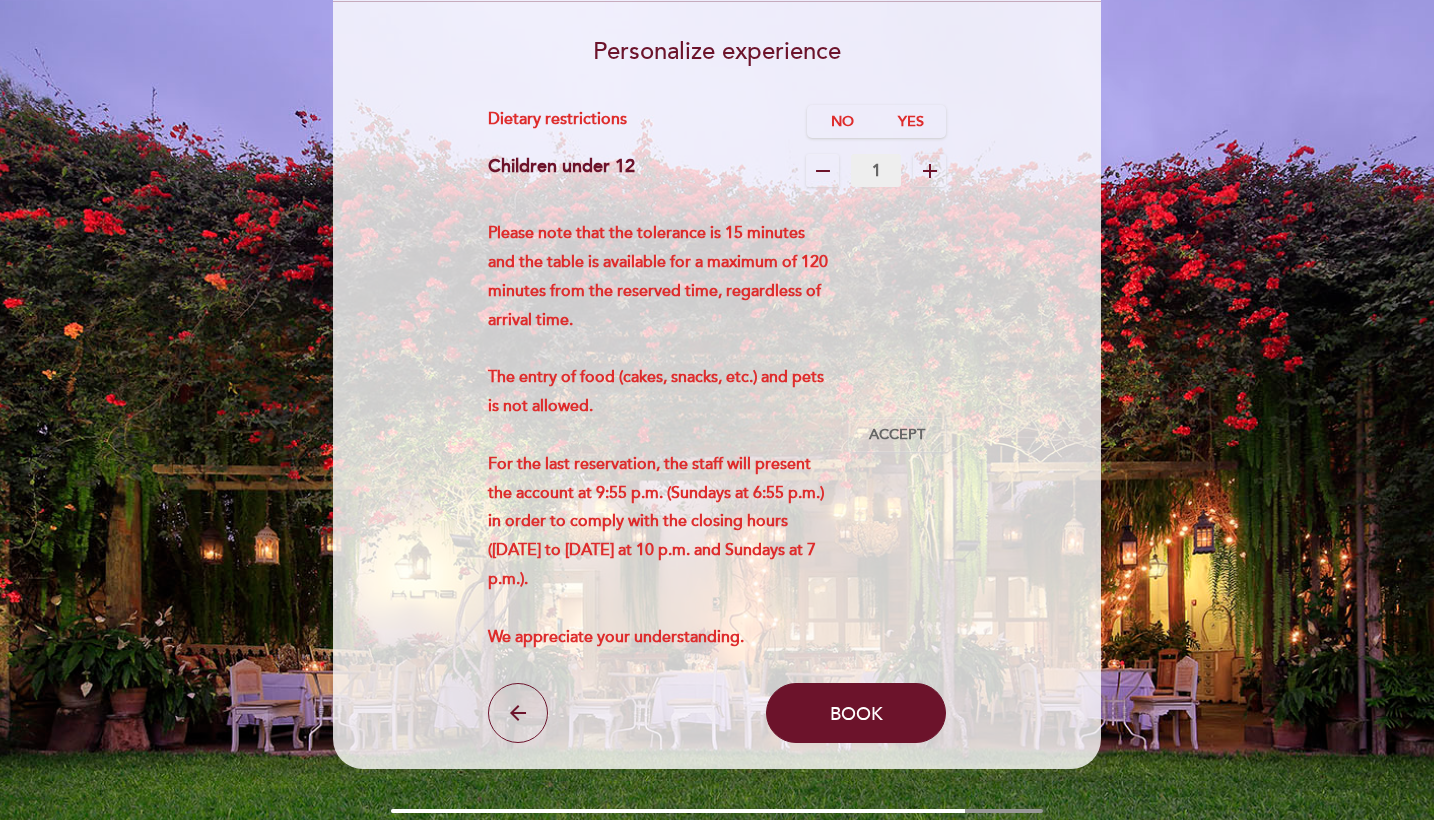 scroll, scrollTop: 156, scrollLeft: 0, axis: vertical 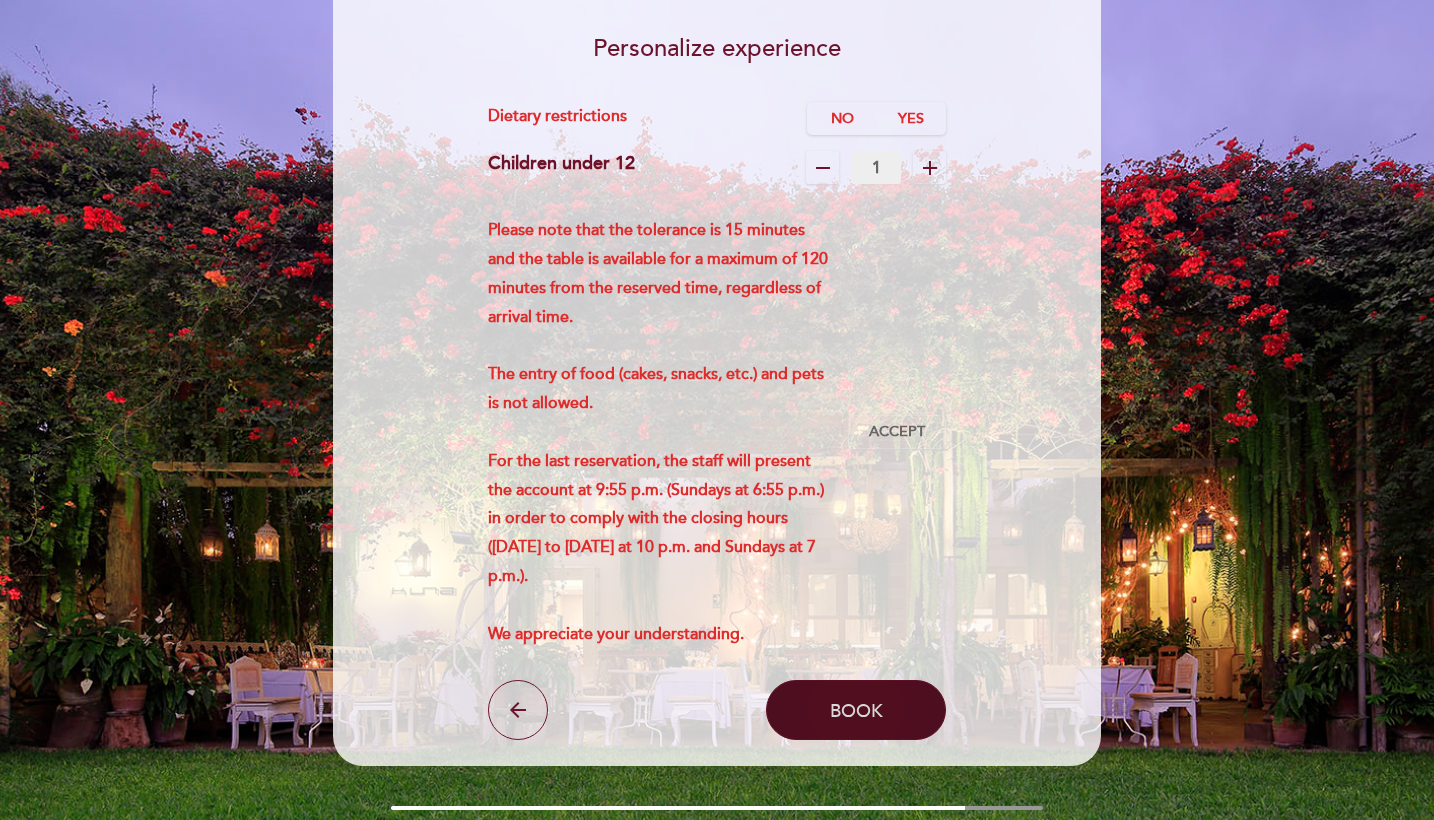 click on "Book" at bounding box center (856, 710) 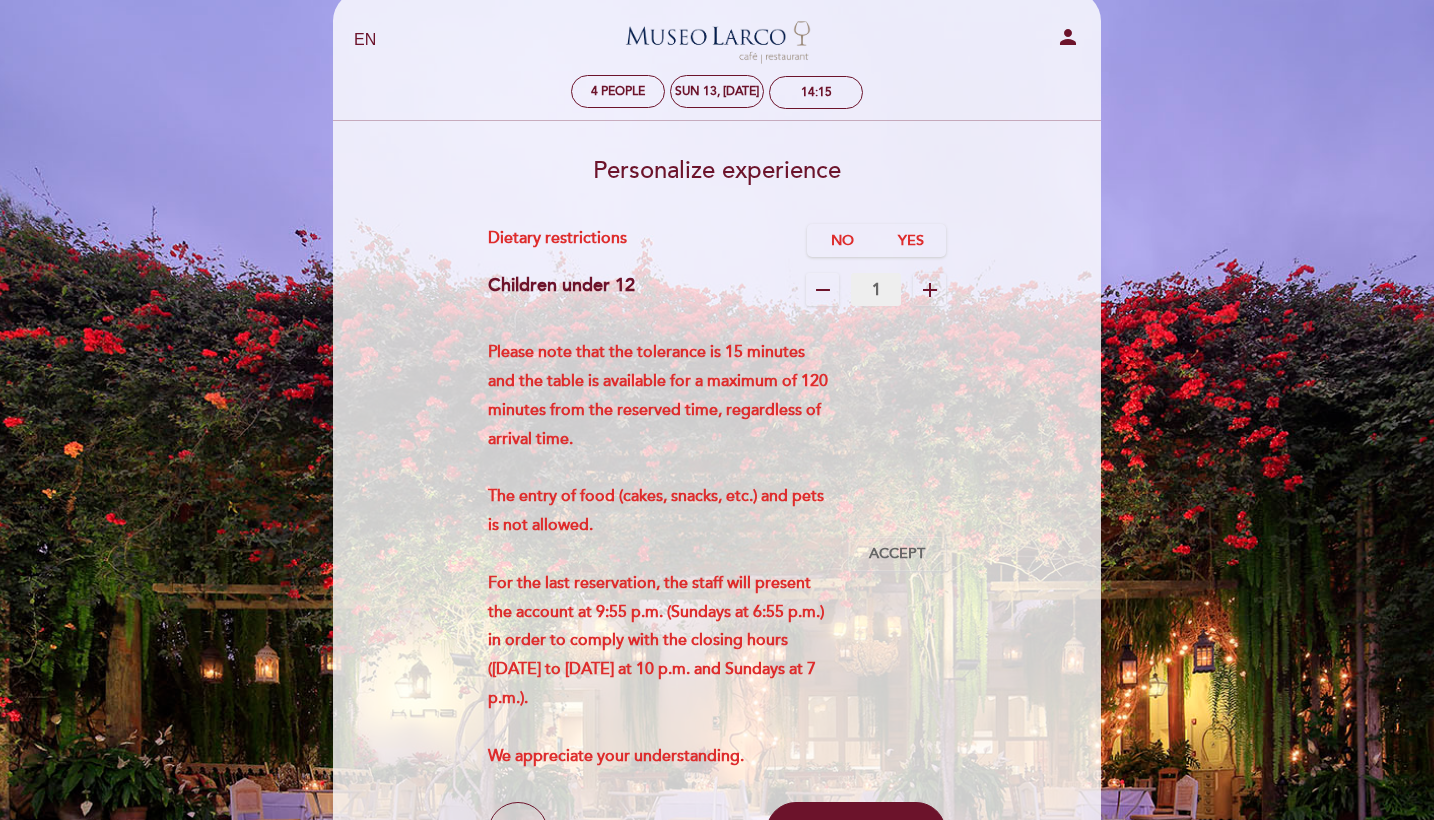 scroll, scrollTop: 14, scrollLeft: 0, axis: vertical 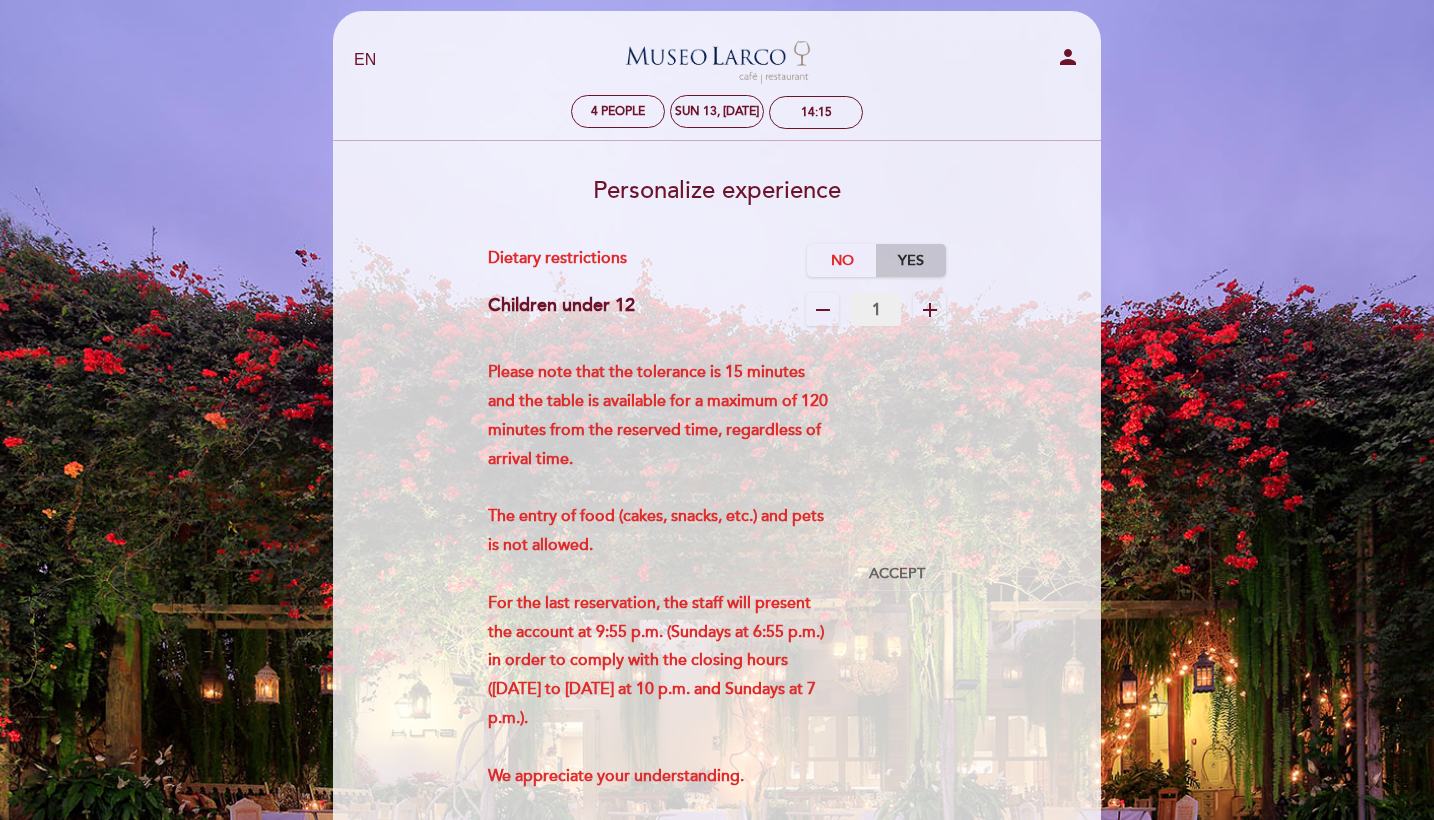 click on "Yes" at bounding box center [911, 260] 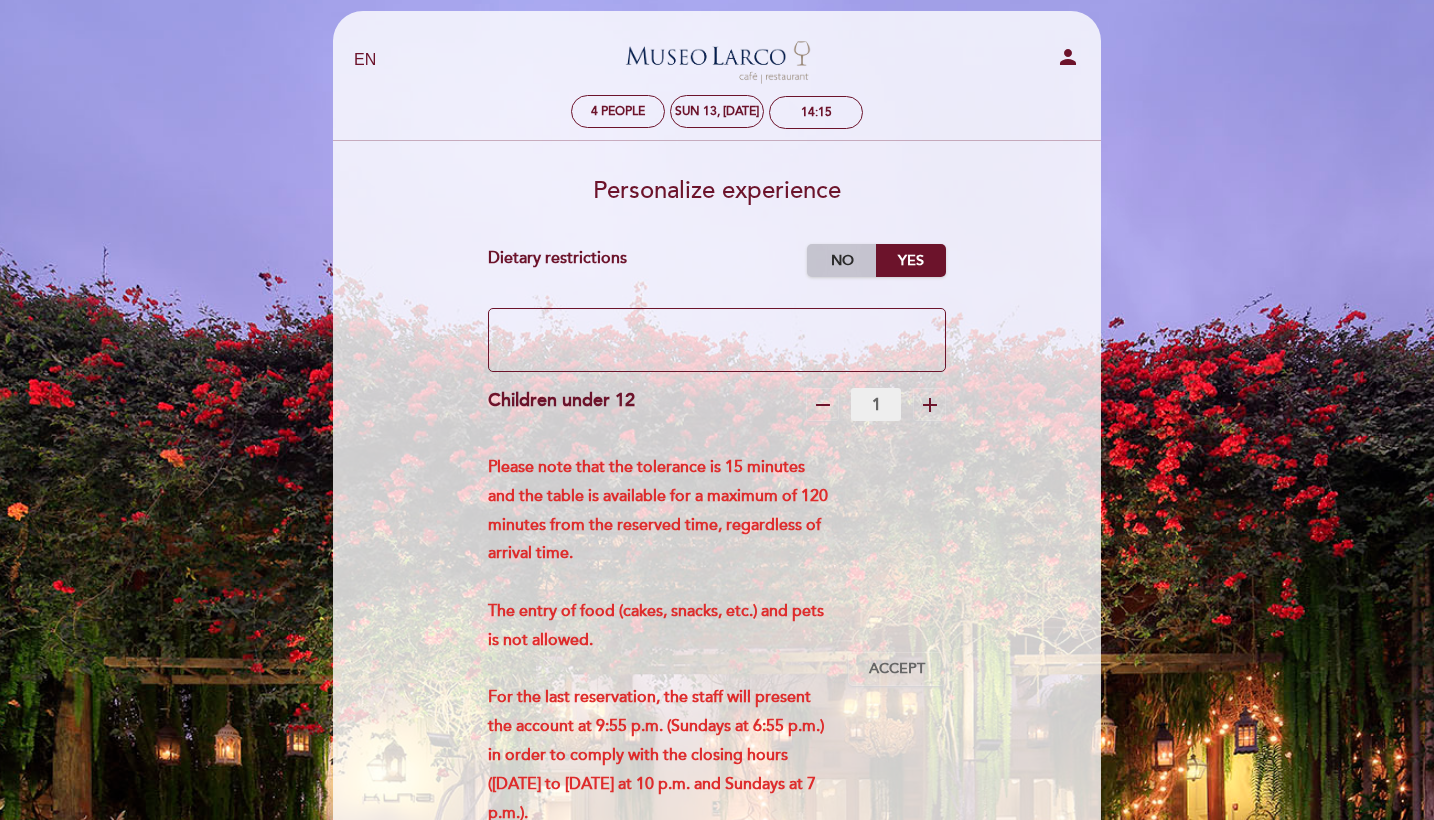 click on "No" at bounding box center [842, 260] 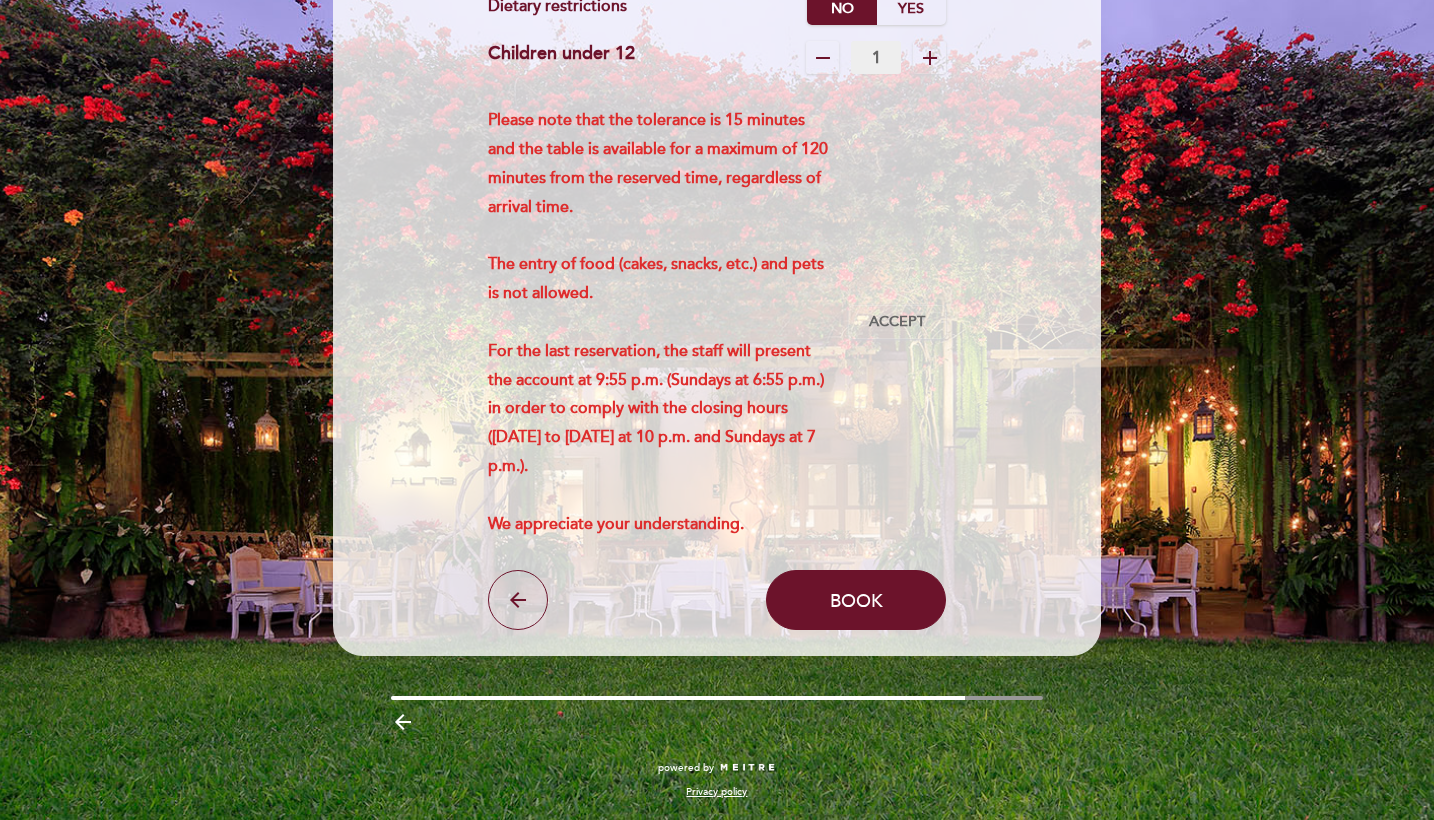 scroll, scrollTop: 280, scrollLeft: 0, axis: vertical 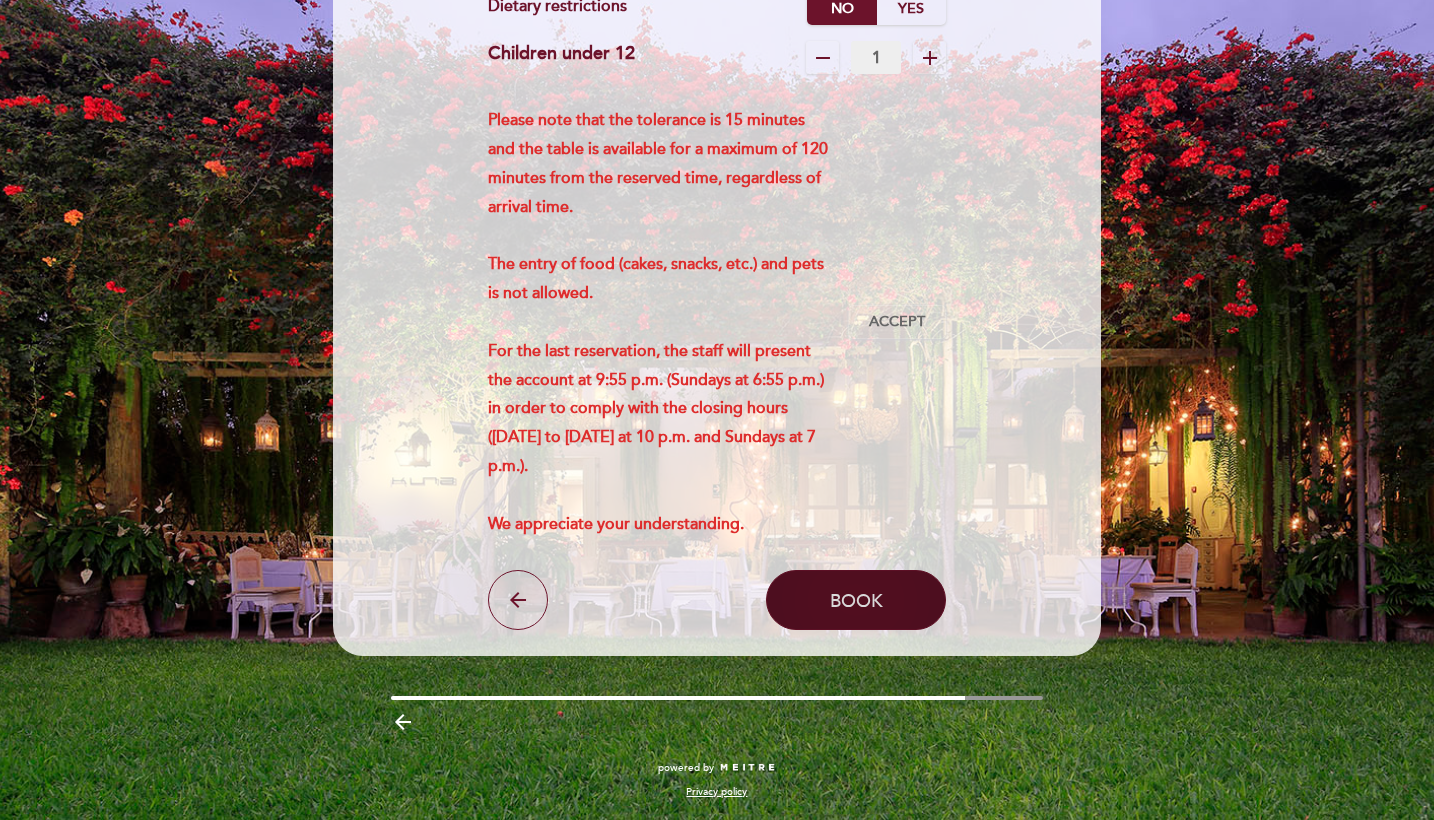 click on "Book" at bounding box center (856, 600) 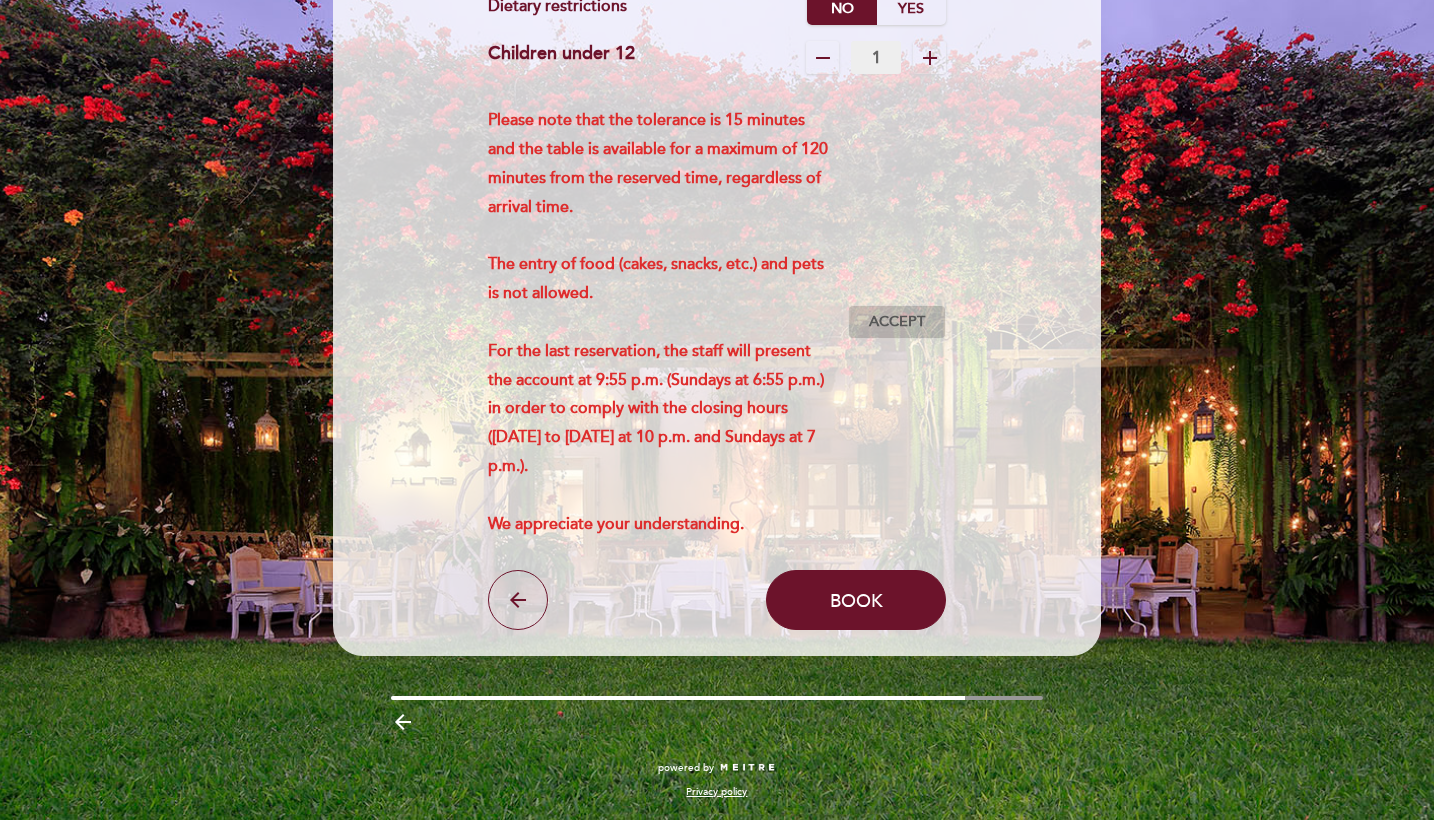 click on "Accept" at bounding box center [897, 322] 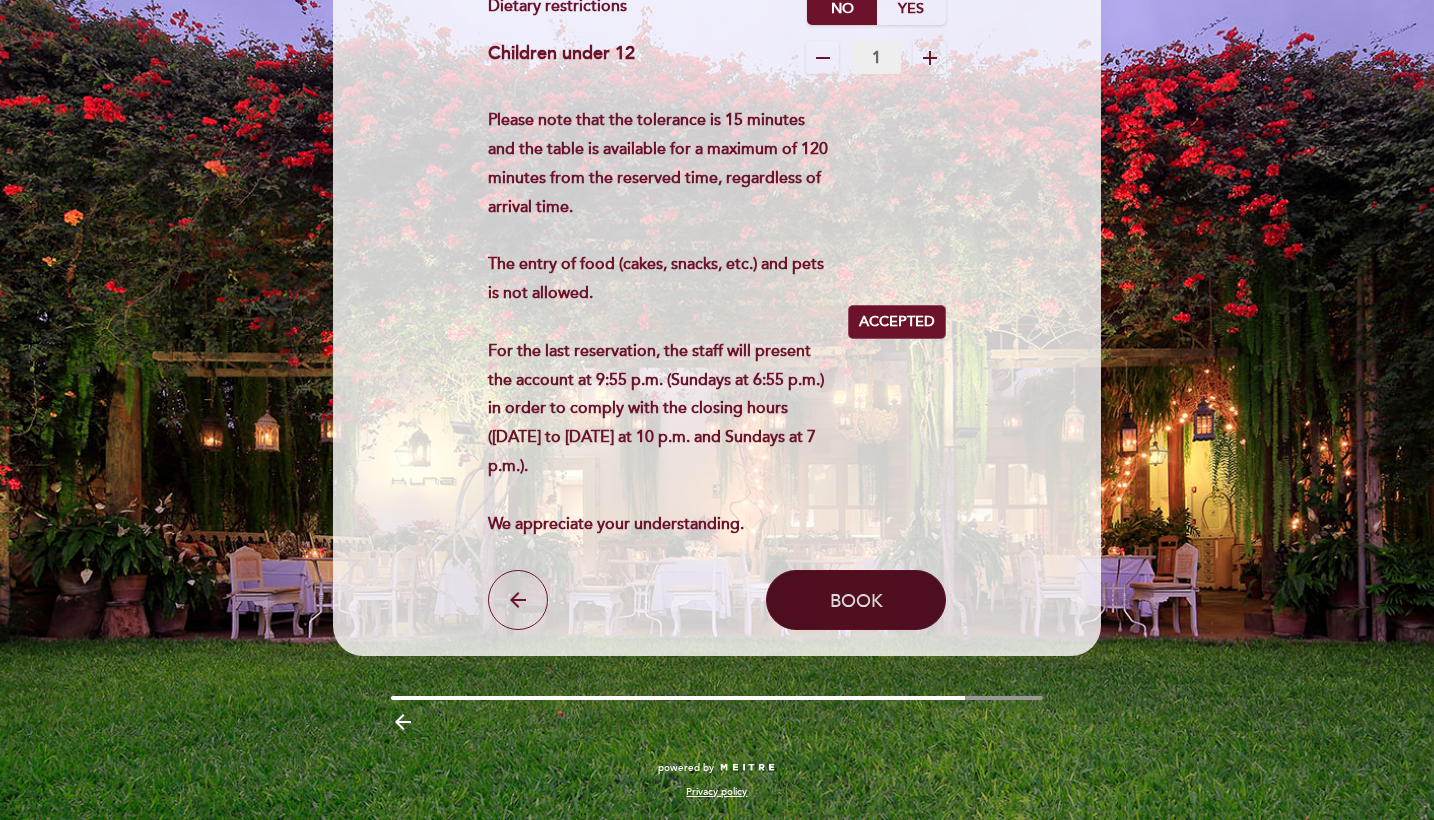 click on "Book" at bounding box center [856, 600] 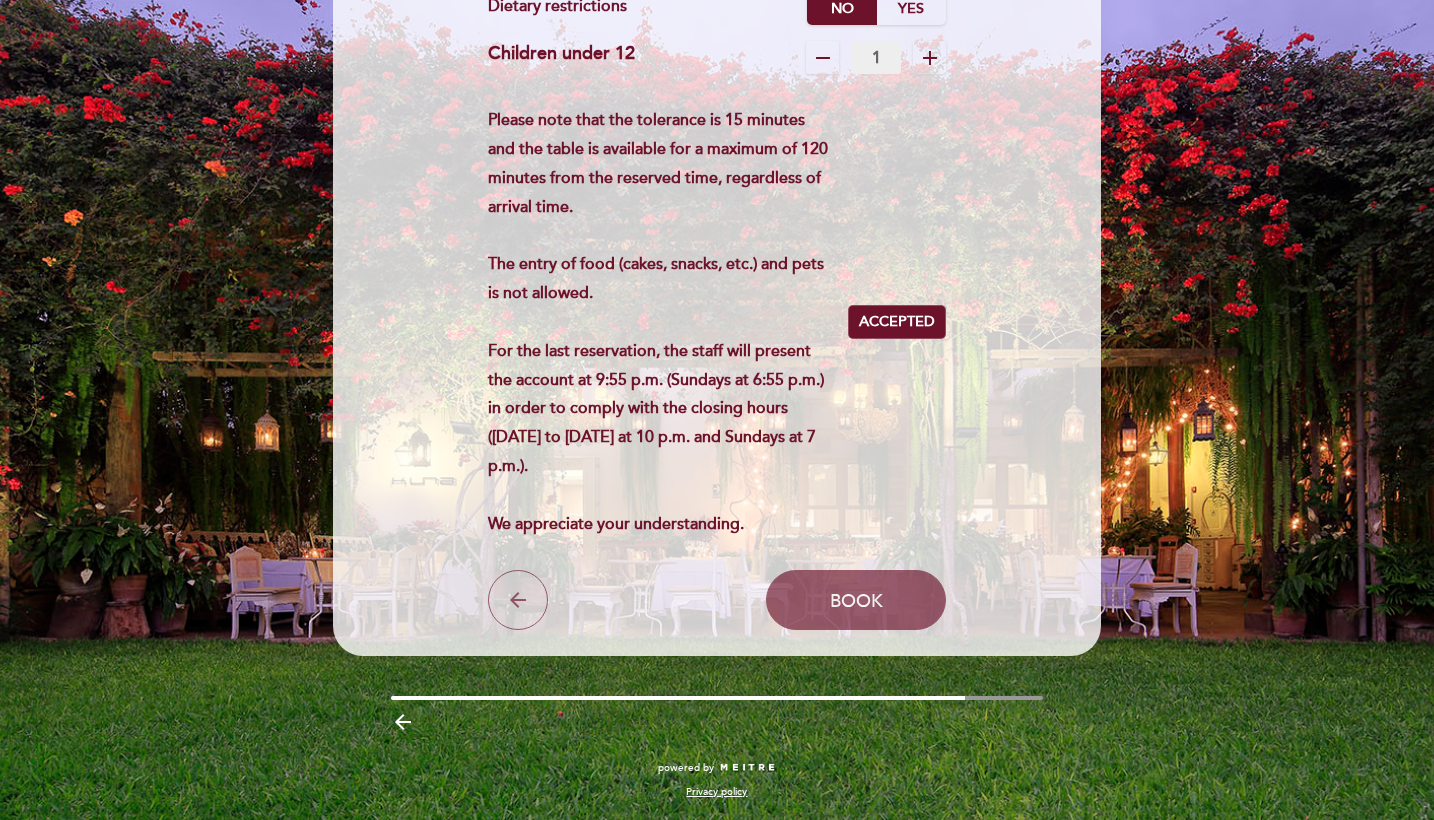 scroll, scrollTop: 280, scrollLeft: 0, axis: vertical 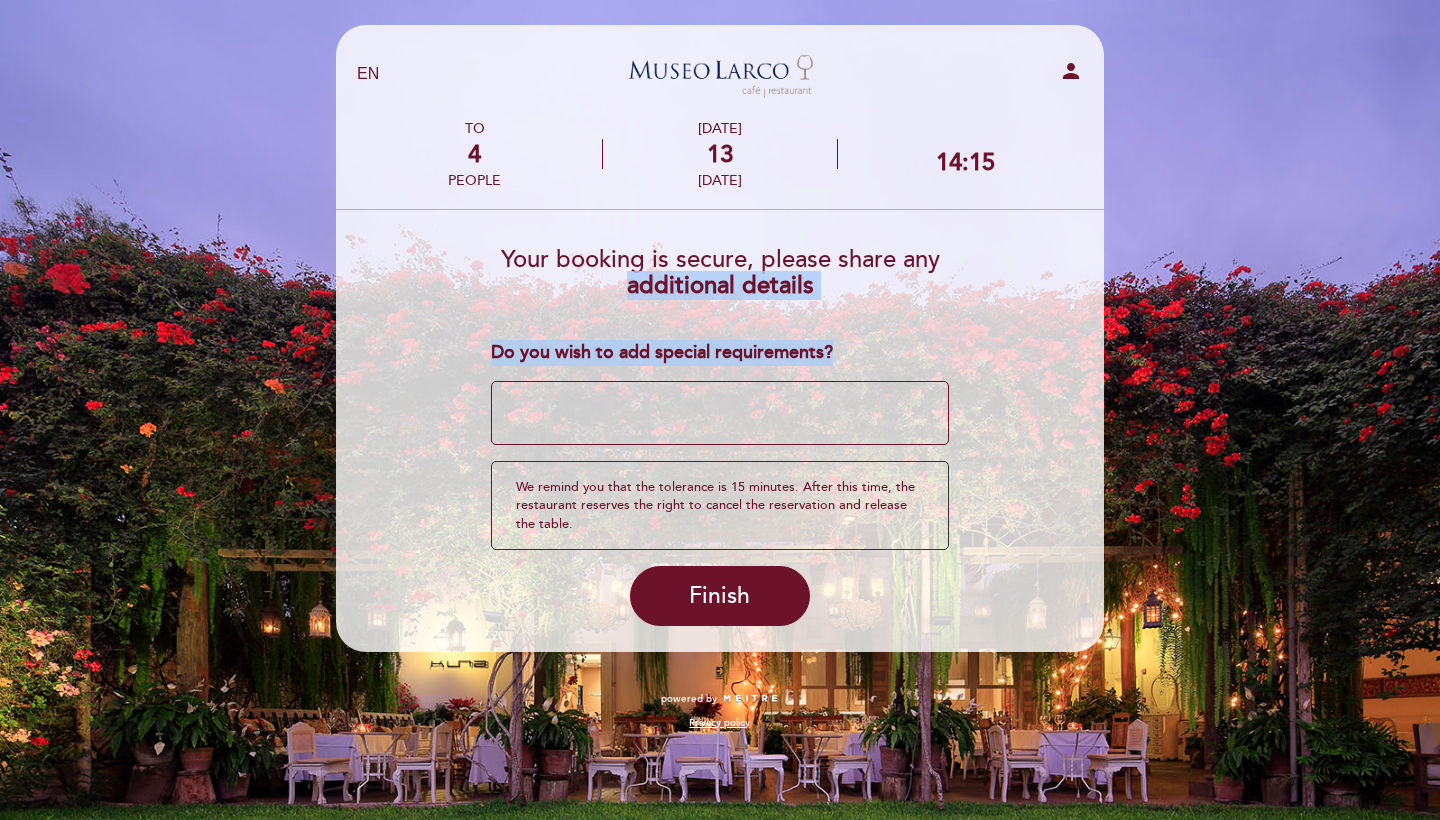 drag, startPoint x: 873, startPoint y: 347, endPoint x: 454, endPoint y: 294, distance: 422.3387 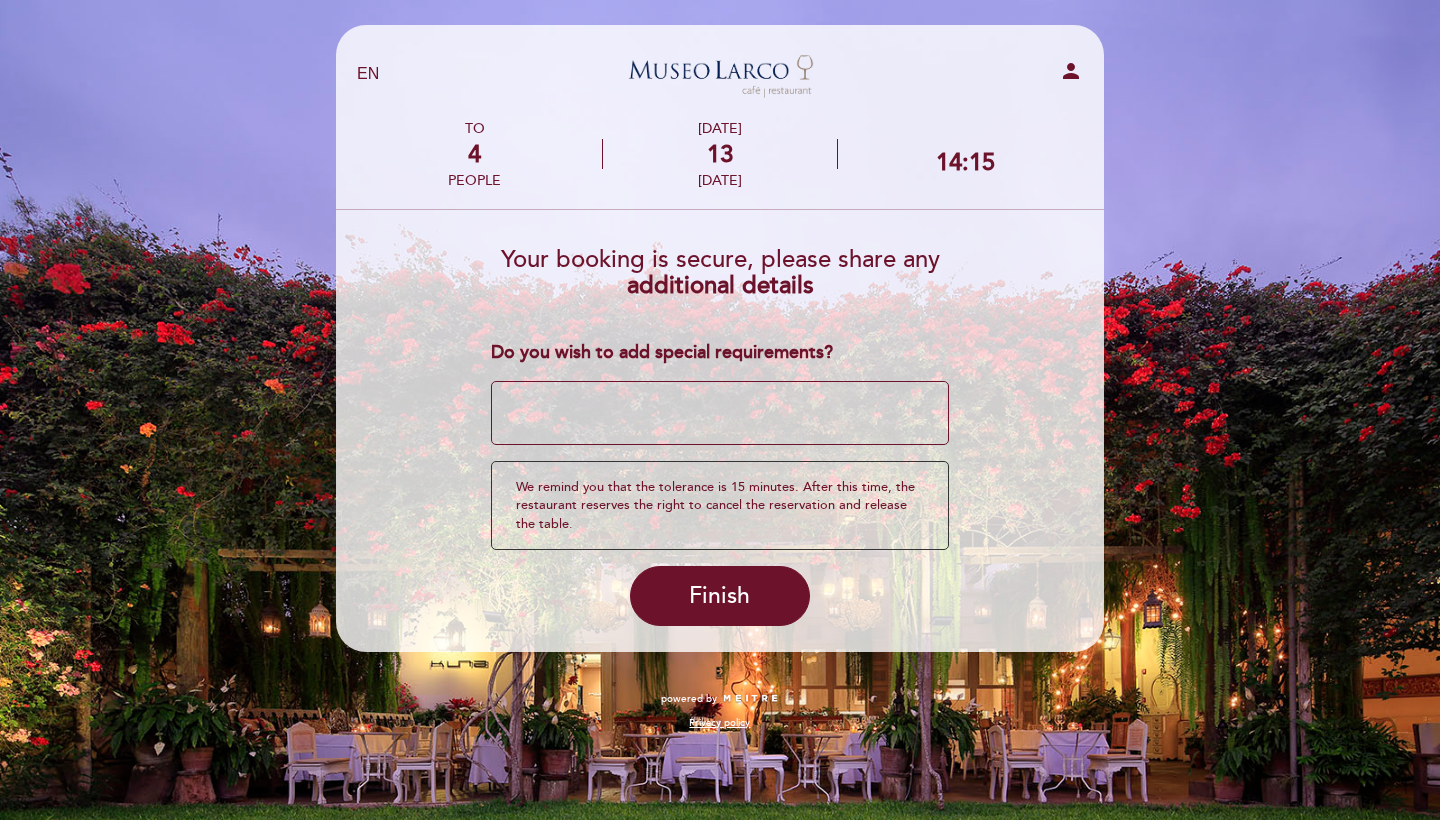 click at bounding box center [720, 413] 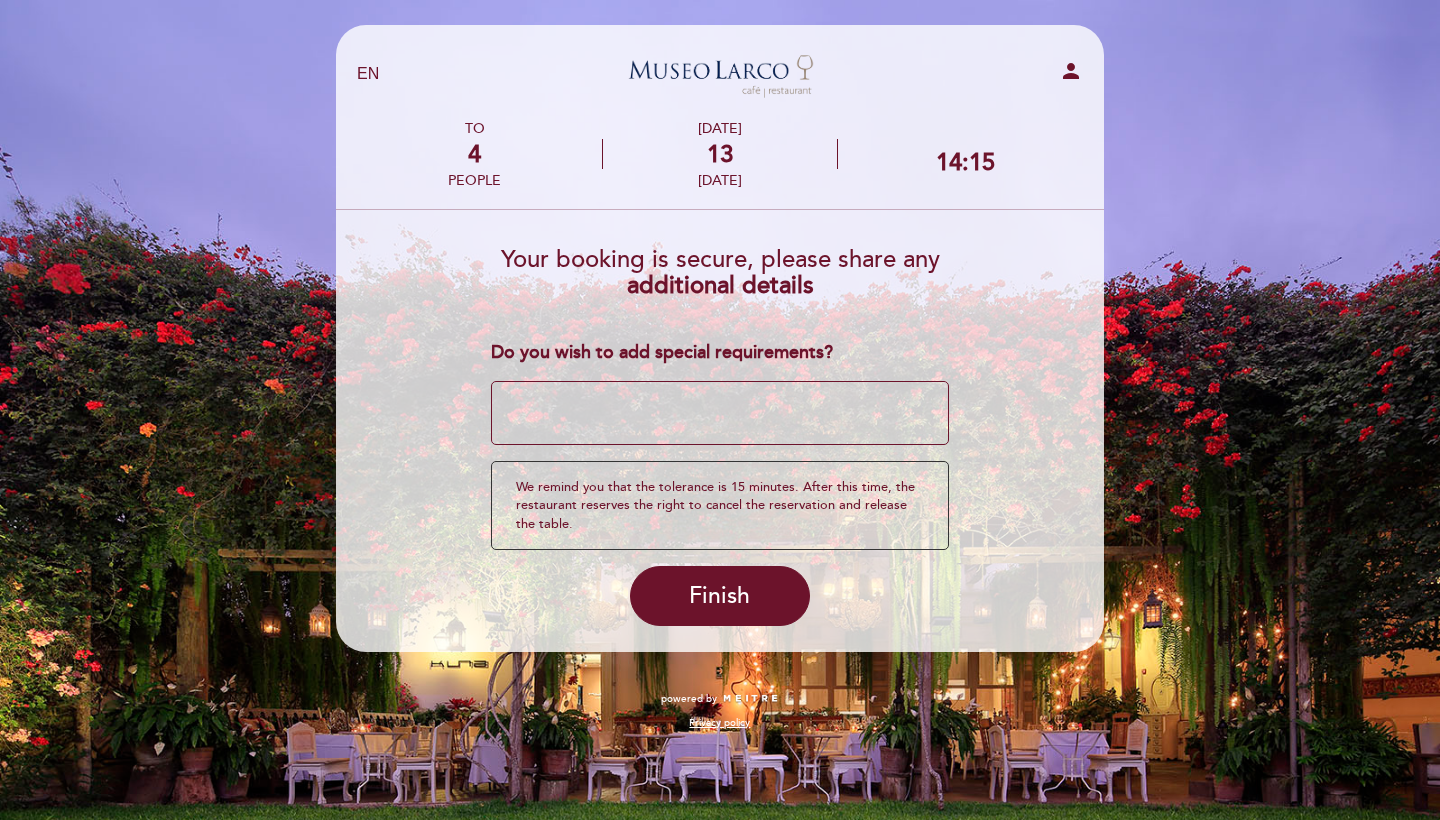 paste on "Necesitarás una silla para bebé, preferiblemente una que descanse sobre el césped." 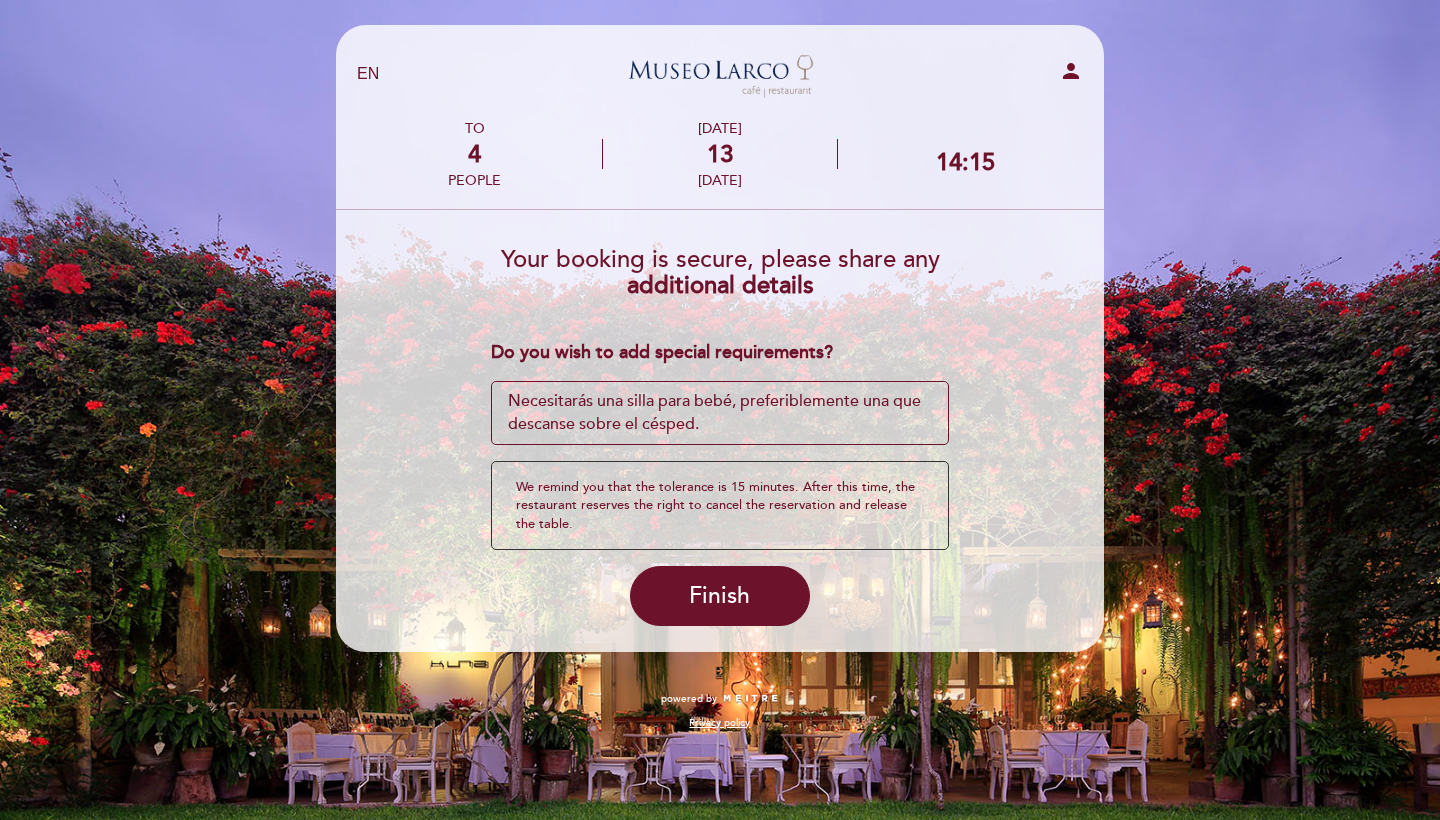 drag, startPoint x: 746, startPoint y: 411, endPoint x: 429, endPoint y: 387, distance: 317.90723 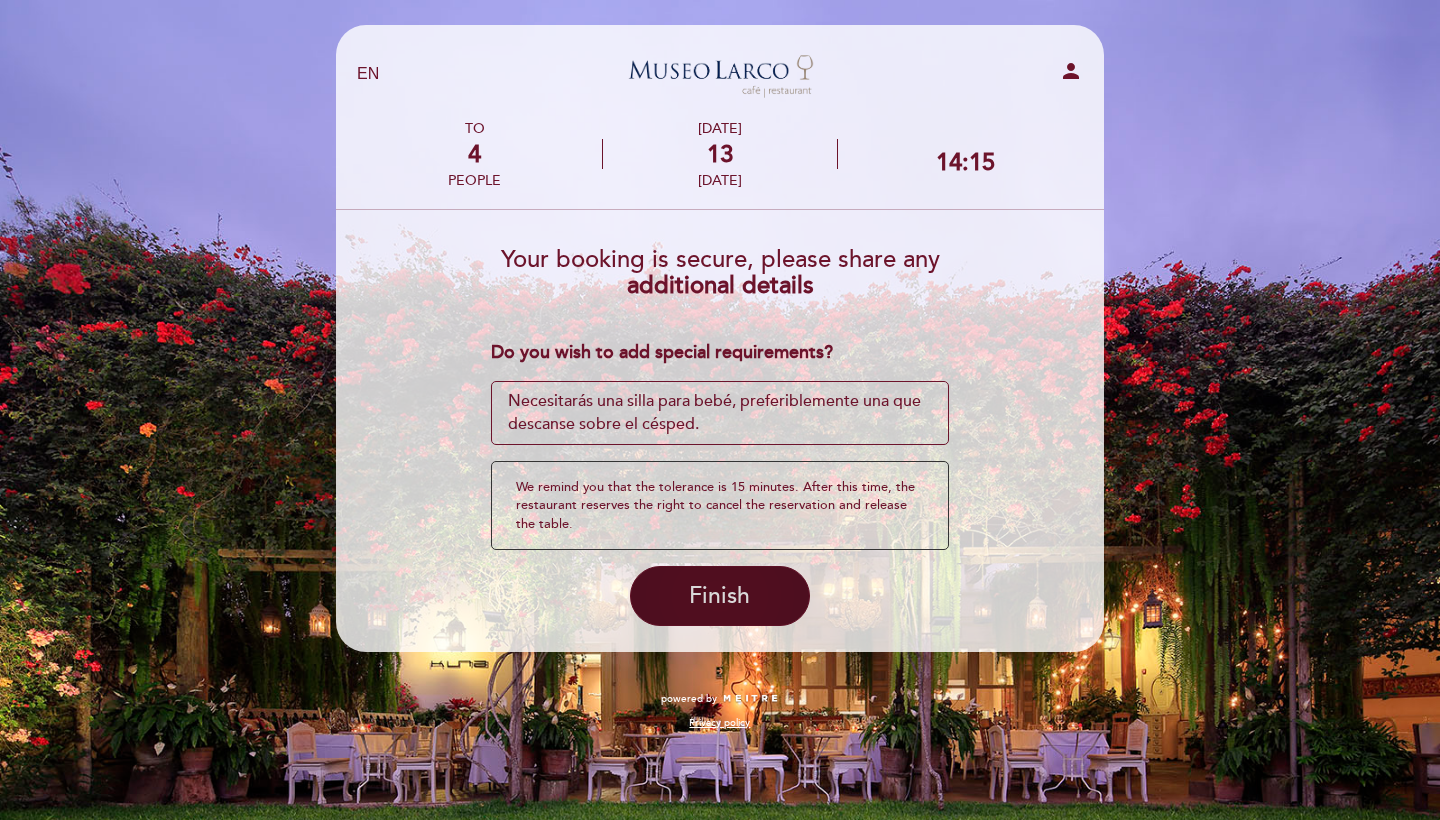 type on "Necesitarás una silla para bebé, preferiblemente una que descanse sobre el césped." 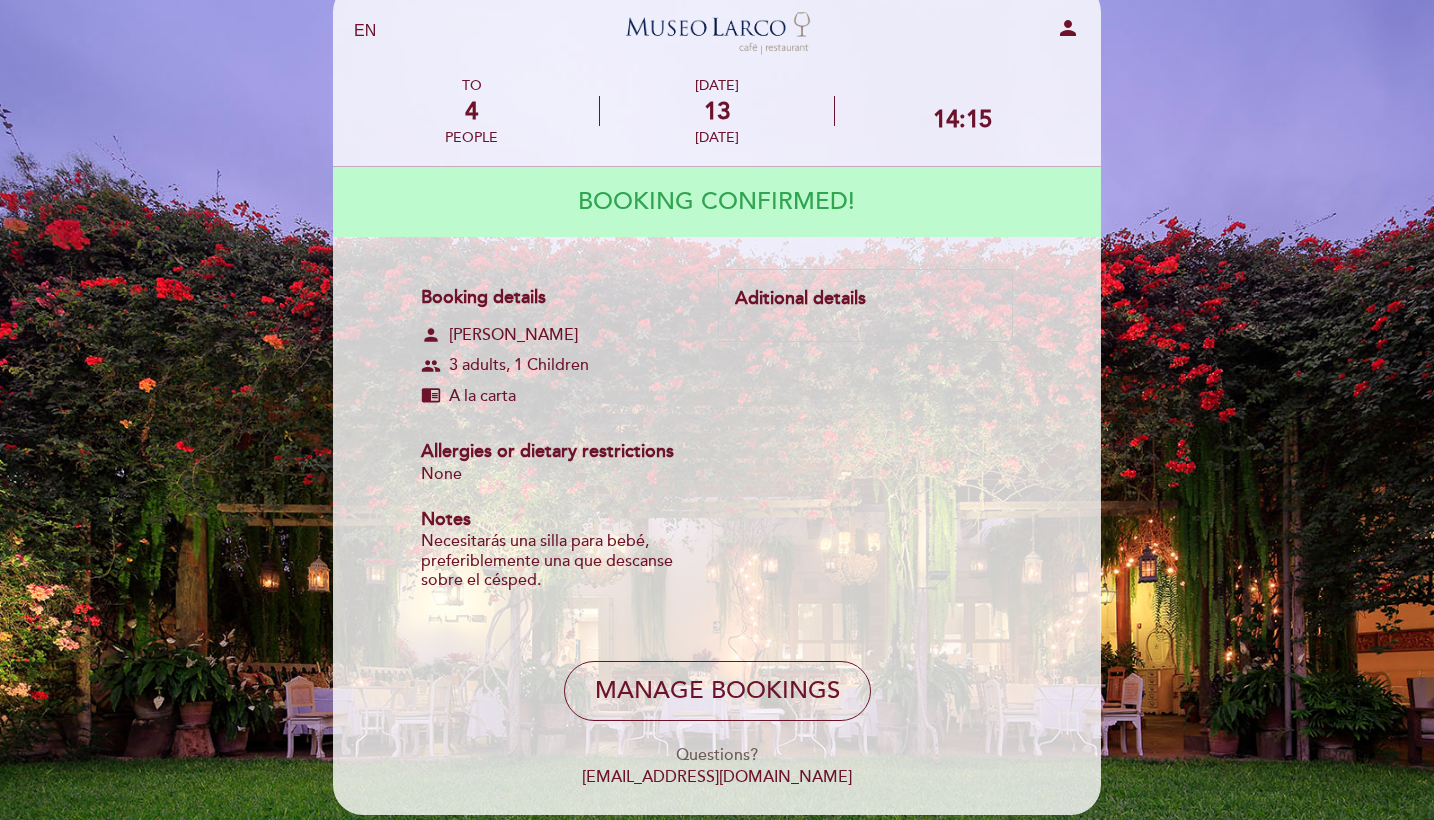 scroll, scrollTop: 46, scrollLeft: 0, axis: vertical 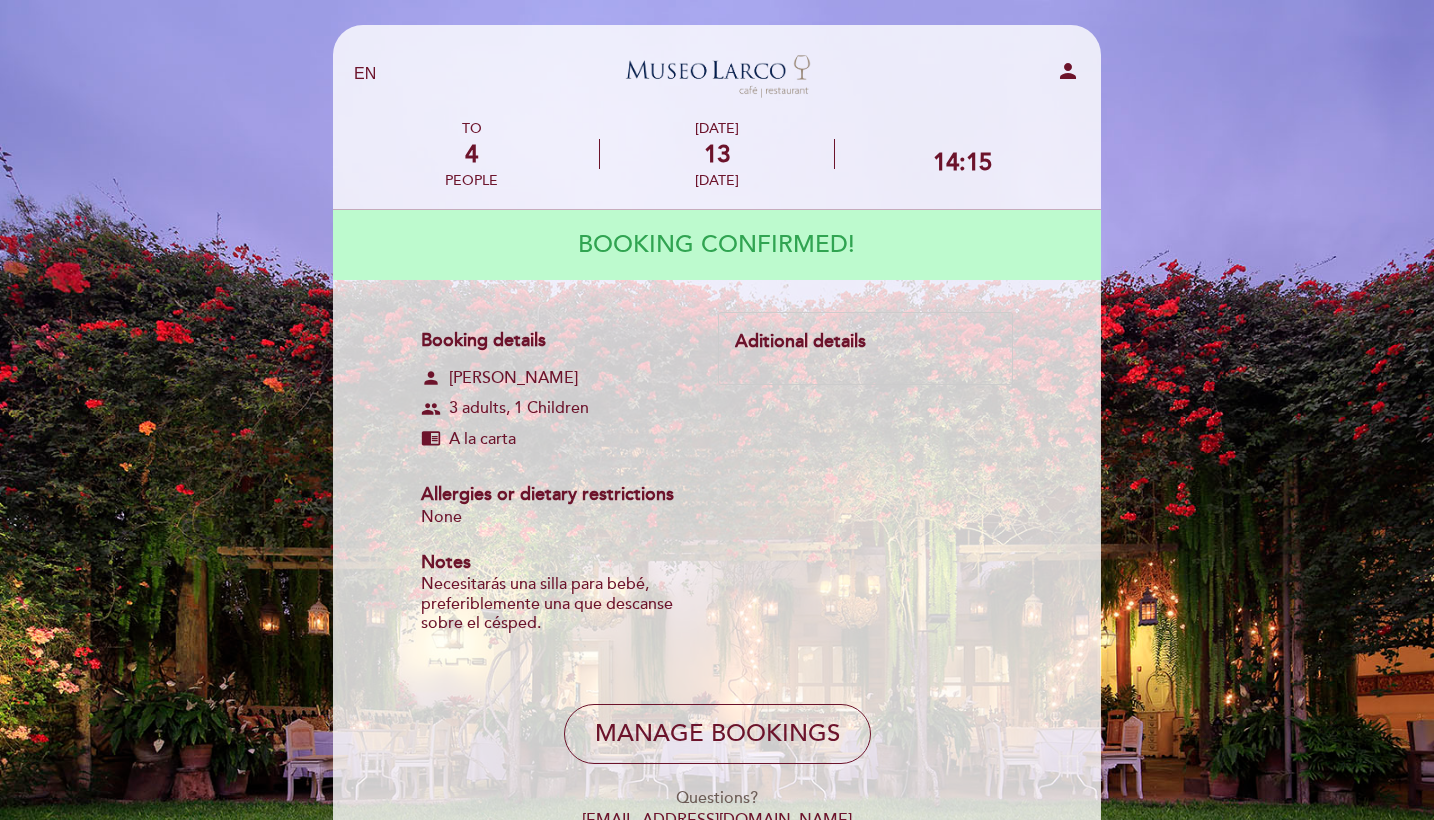 click on "person" at bounding box center [1068, 71] 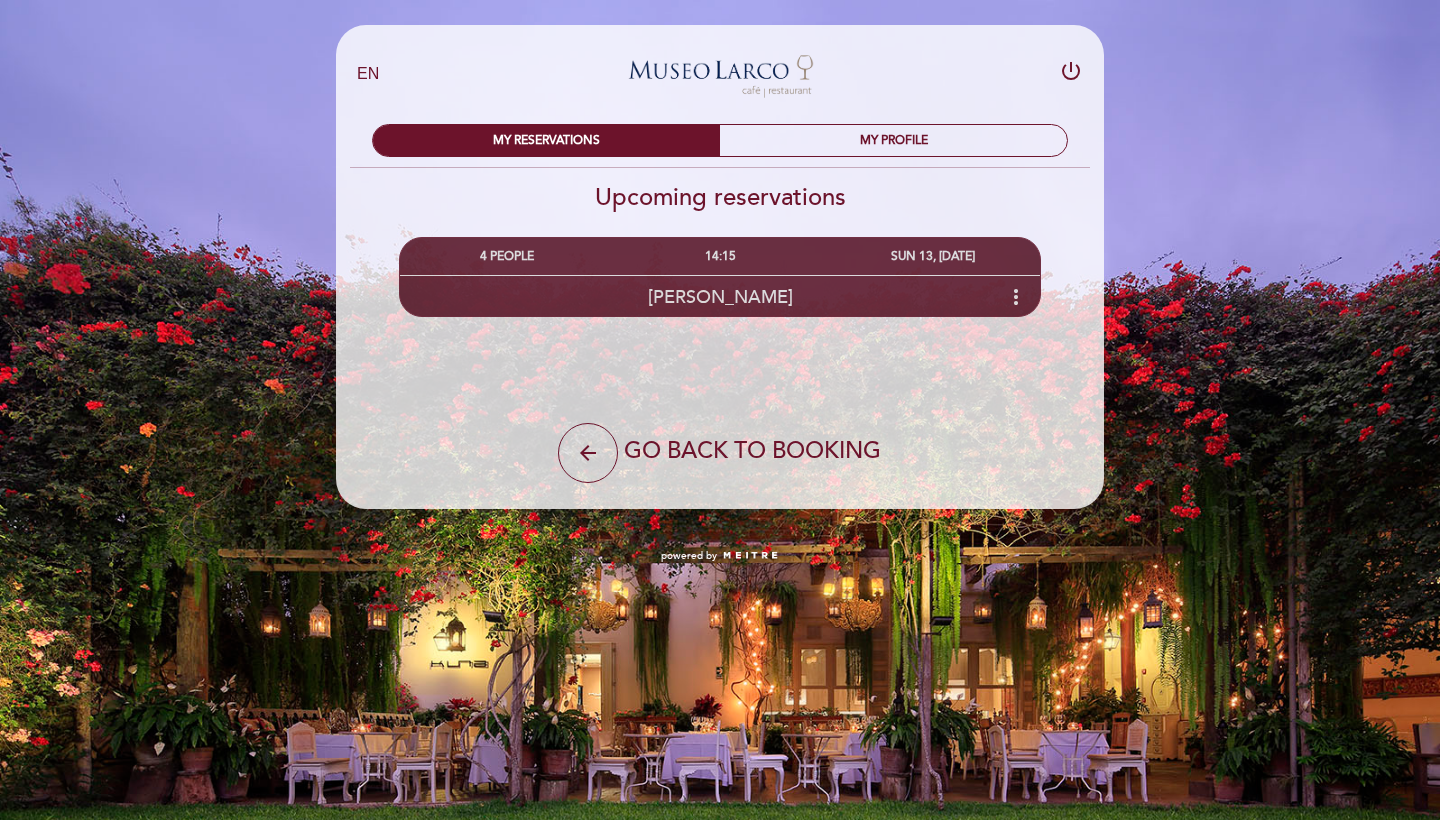 click on "more_vert" at bounding box center [1016, 297] 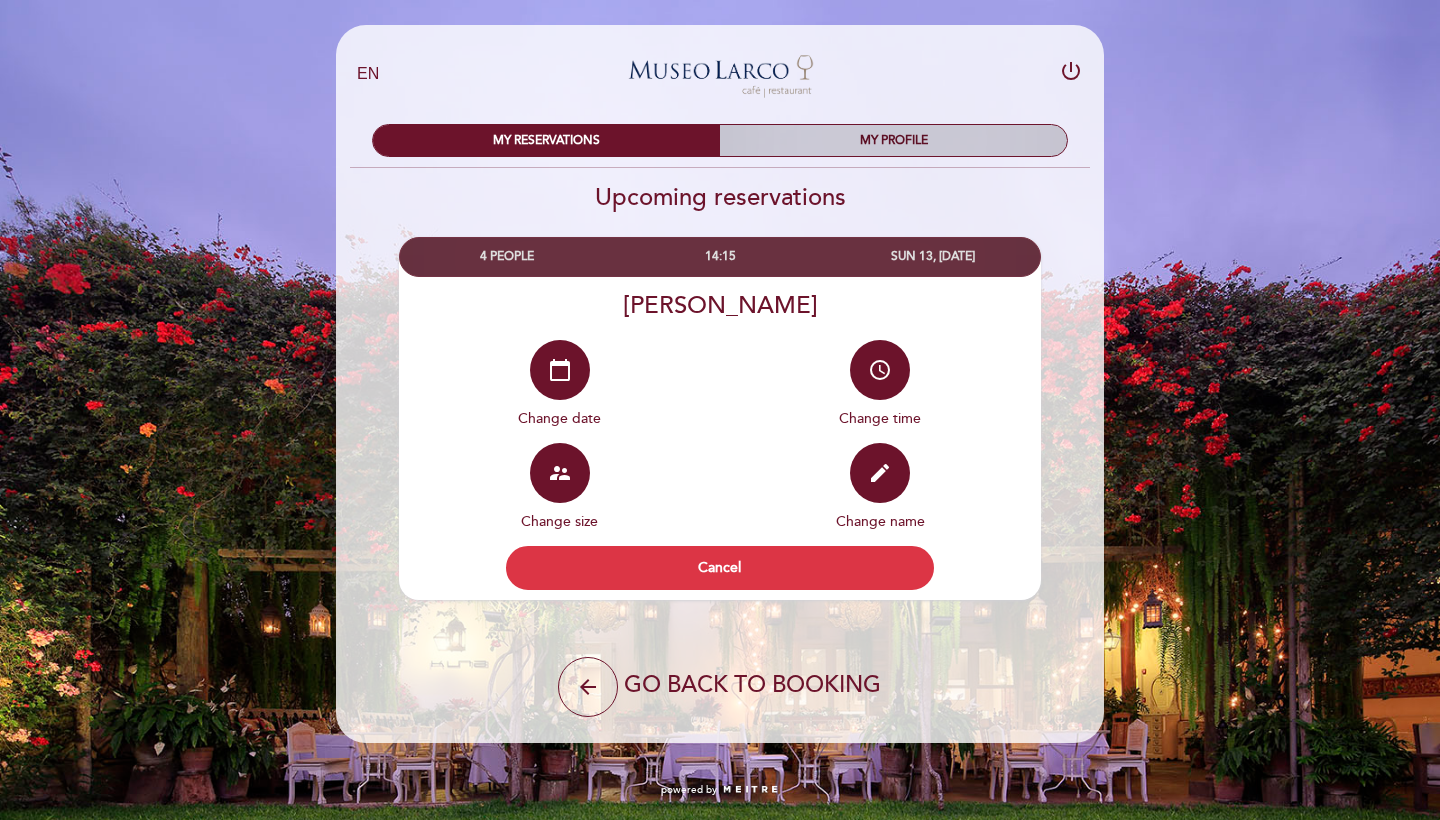 click on "MY PROFILE" at bounding box center (893, 140) 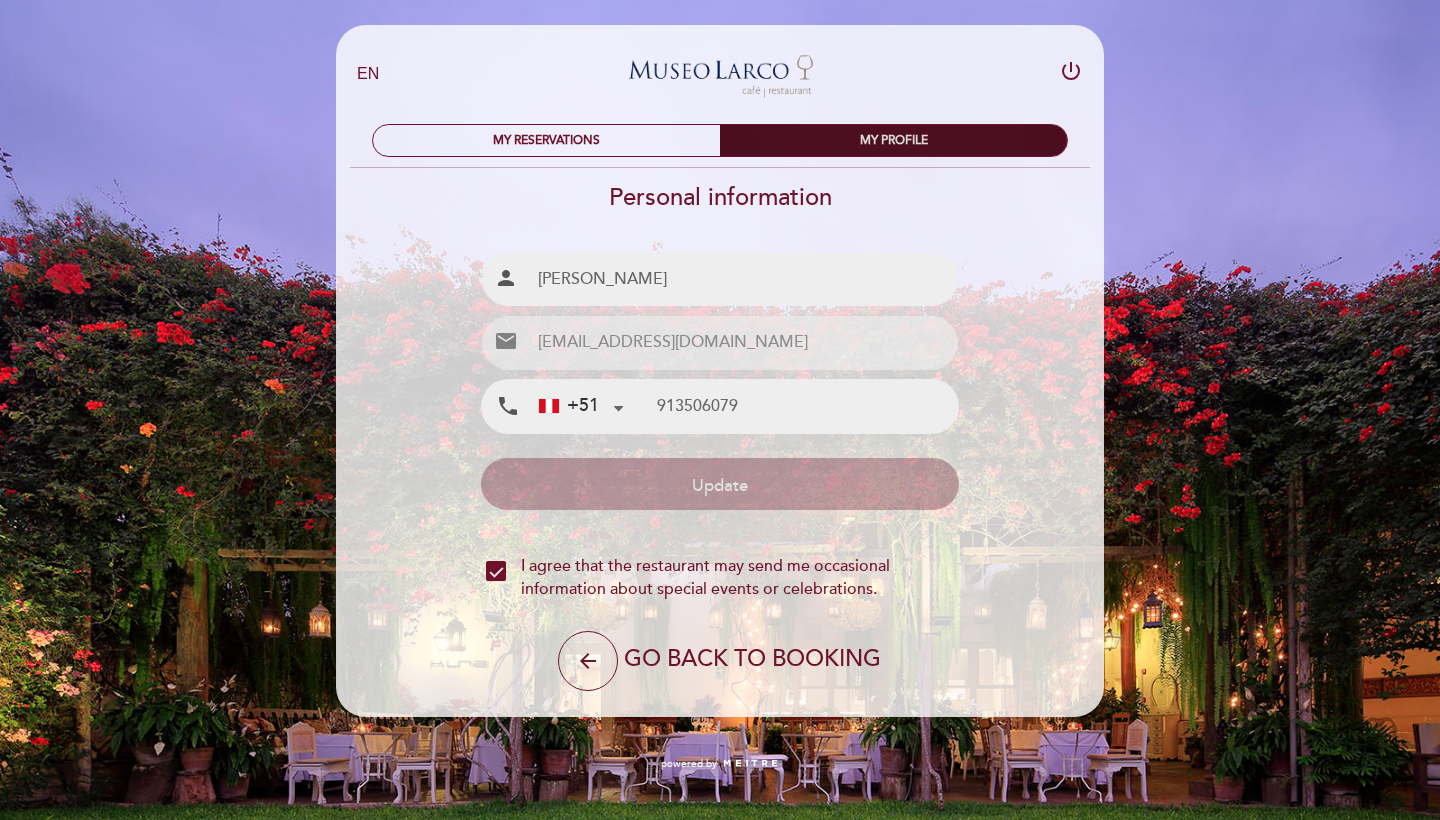 type on "913 506 079" 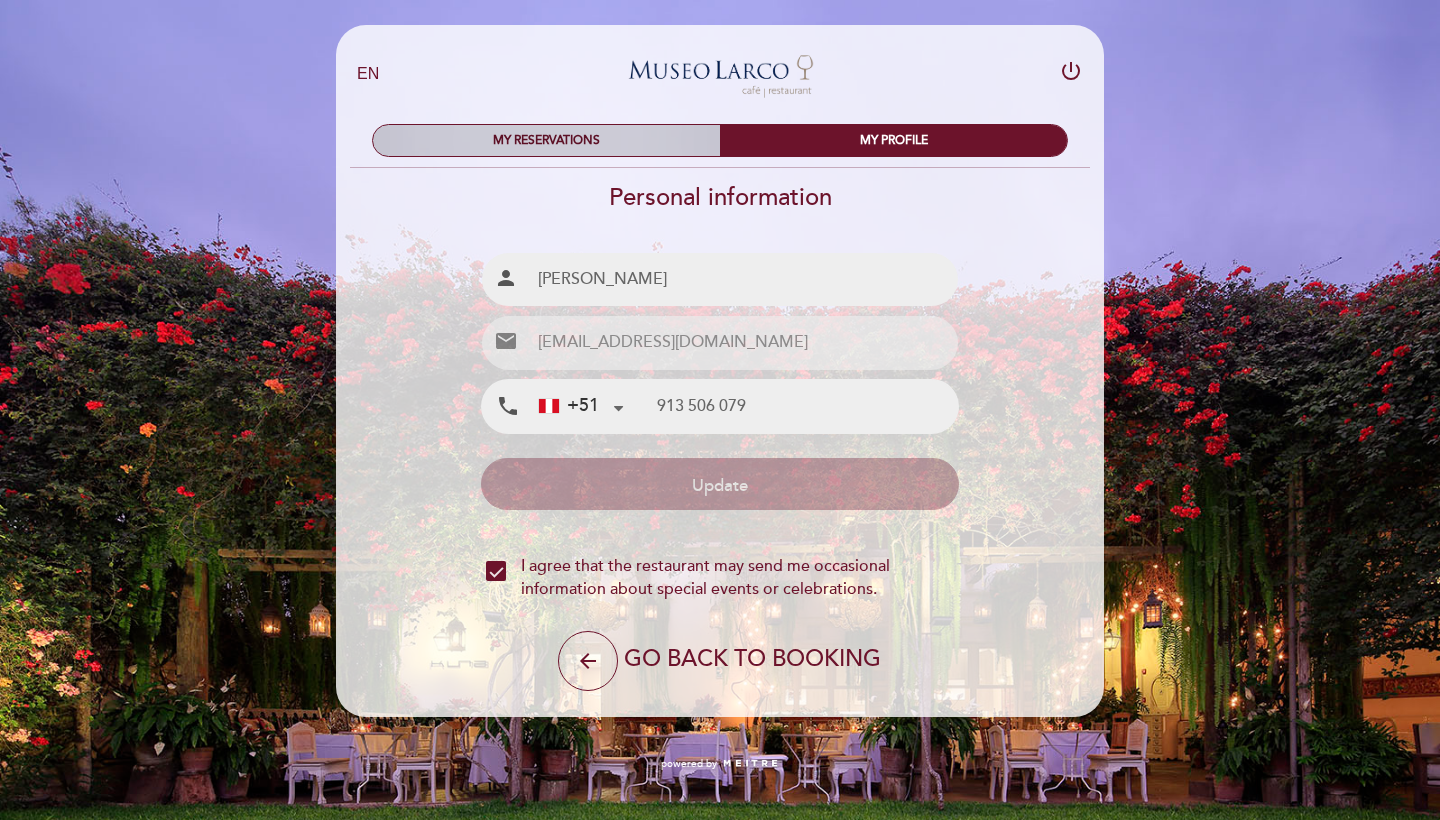 click on "MY RESERVATIONS" at bounding box center [546, 140] 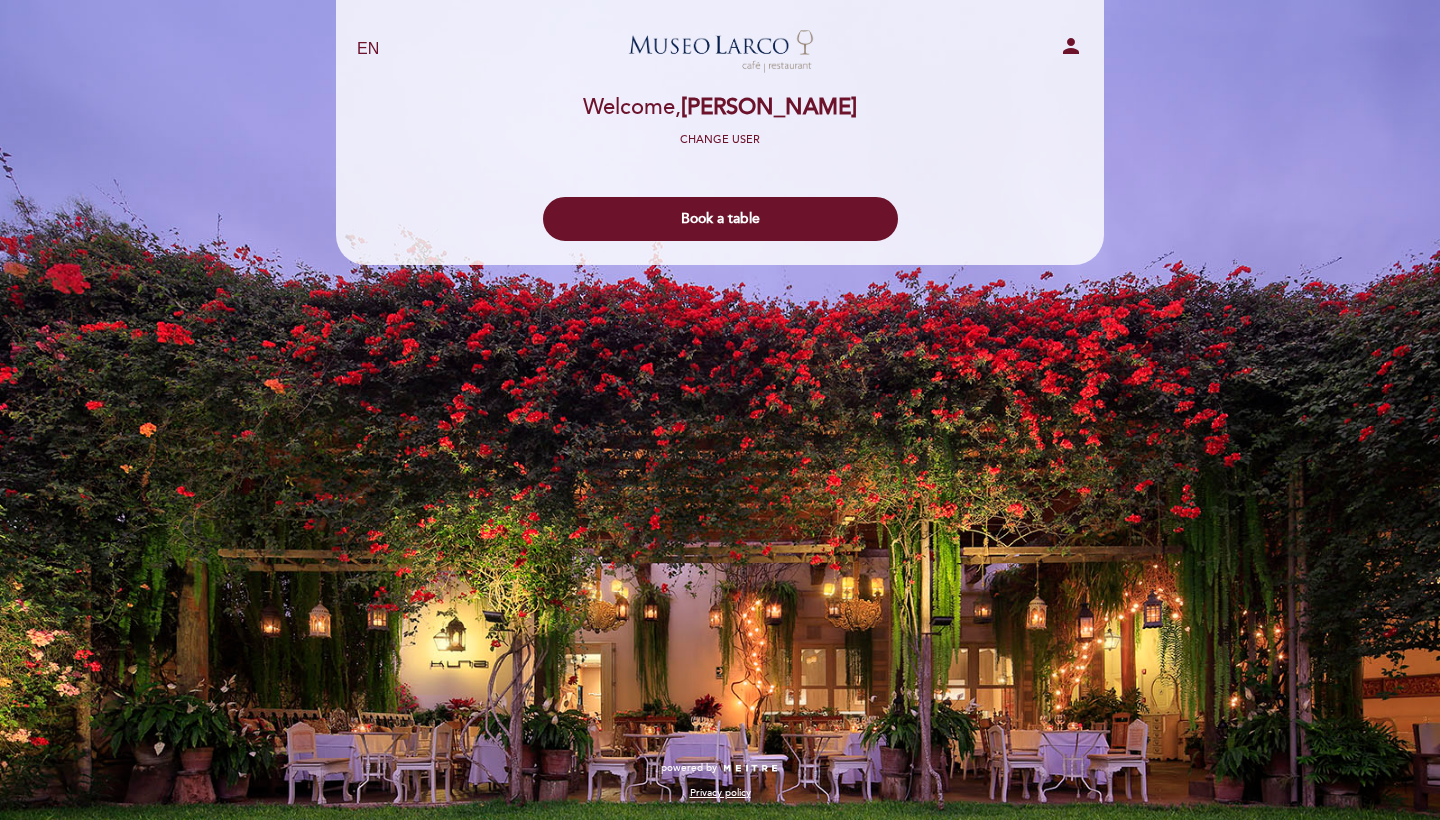 scroll, scrollTop: 0, scrollLeft: 0, axis: both 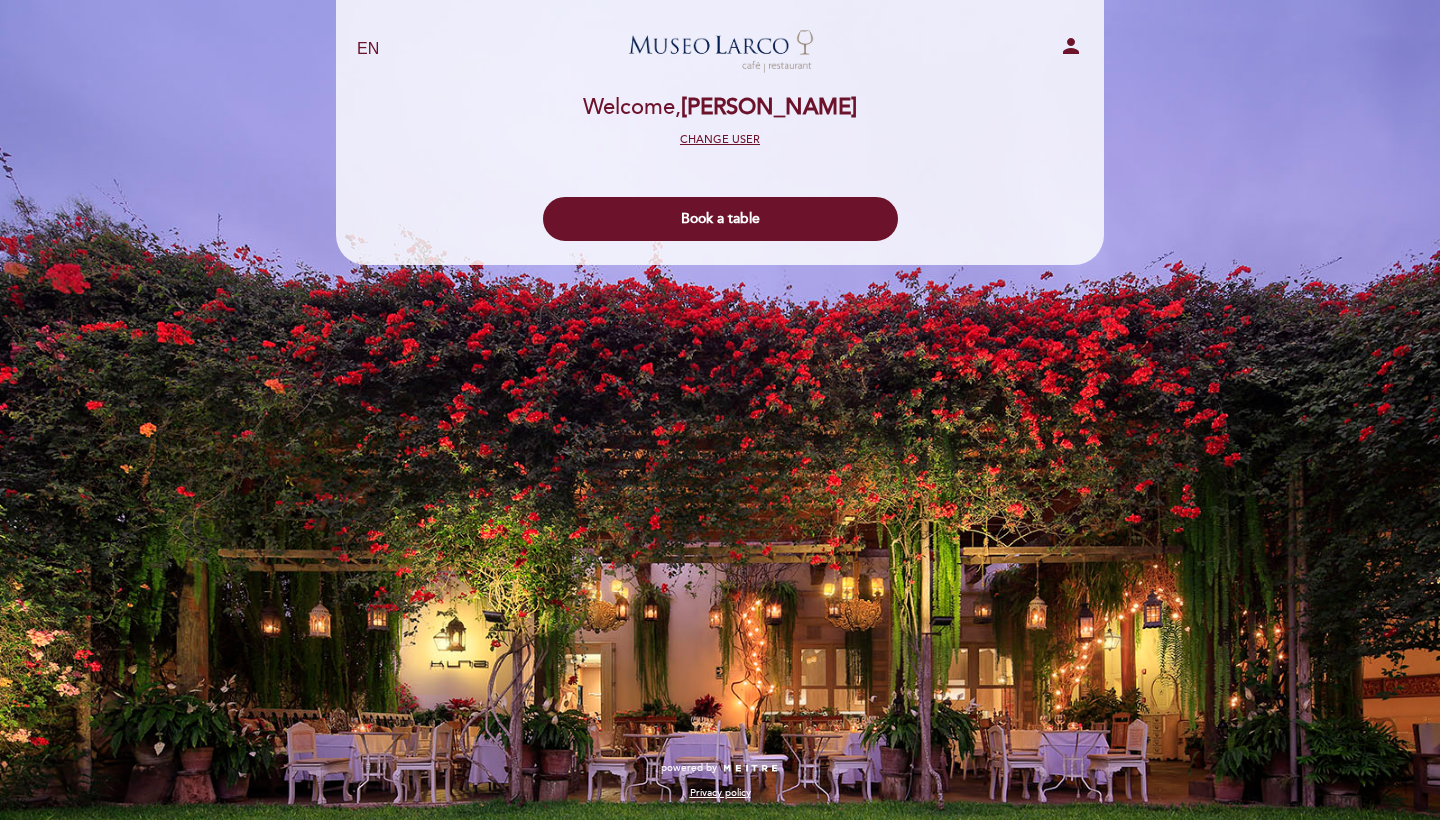 click on "Change user" at bounding box center [720, 140] 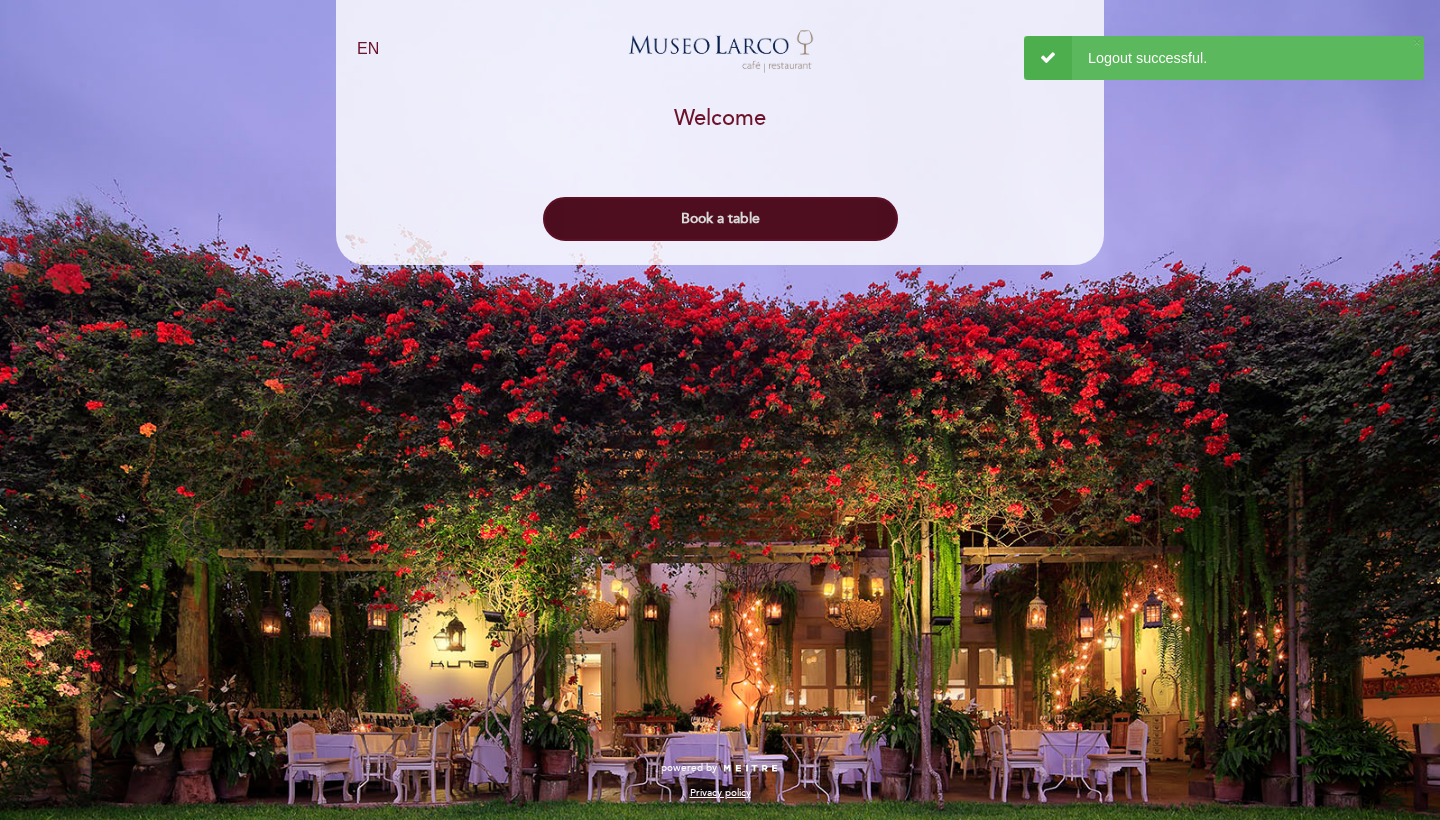click on "Book a table" at bounding box center [720, 219] 